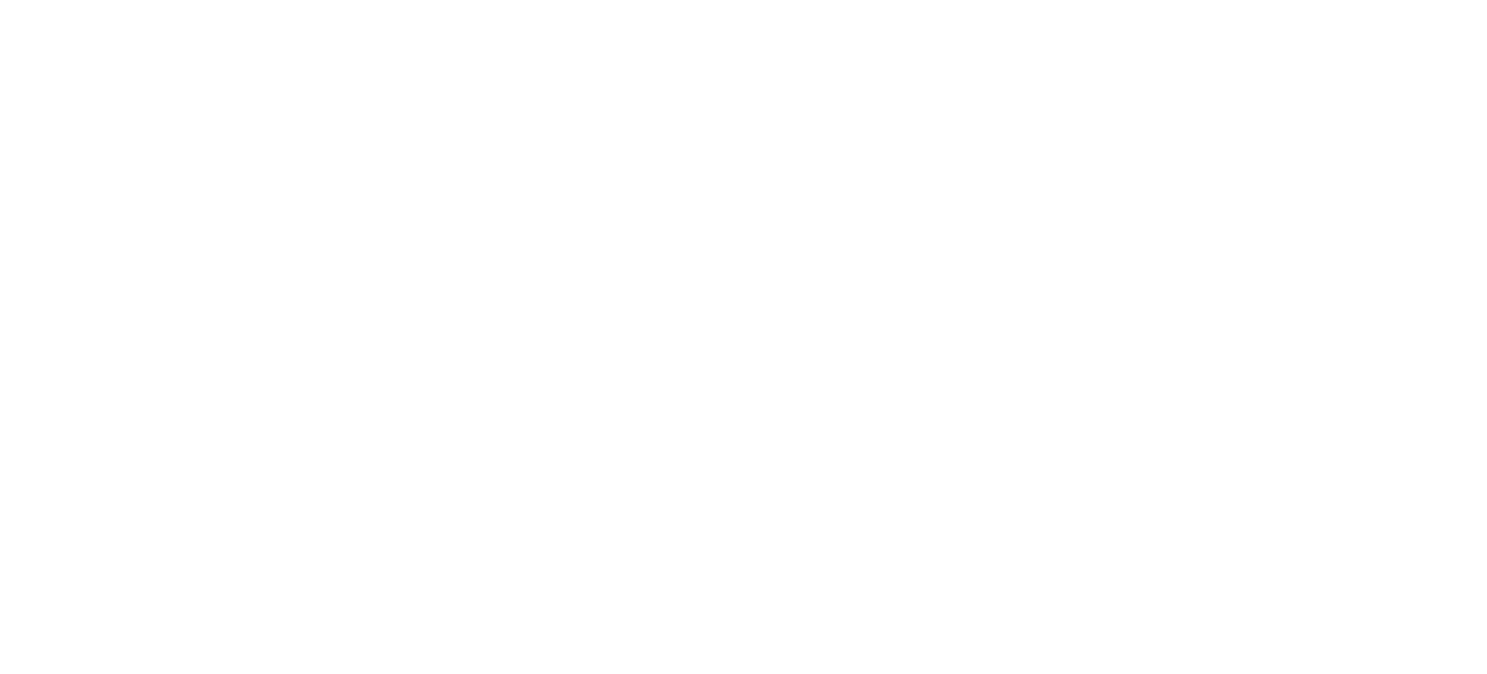 scroll, scrollTop: 0, scrollLeft: 0, axis: both 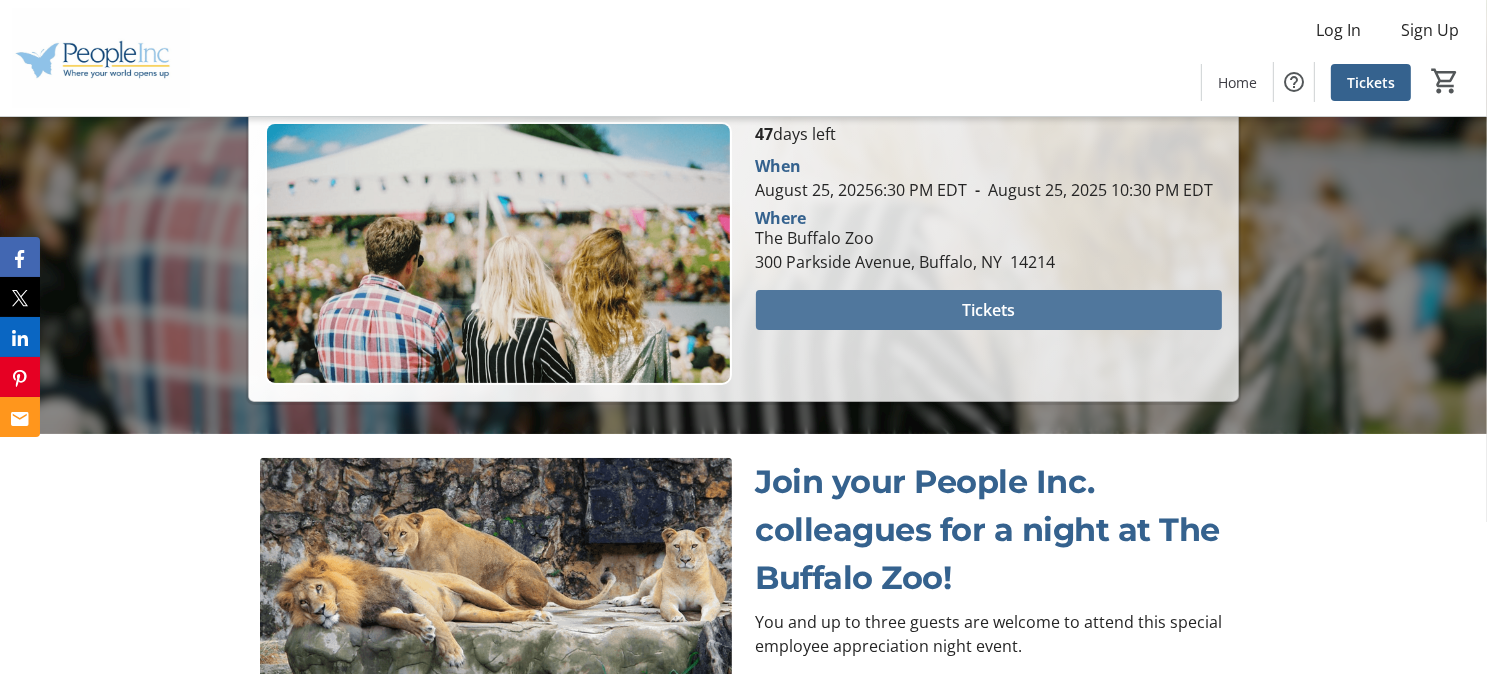click on "Tickets" at bounding box center [988, 310] 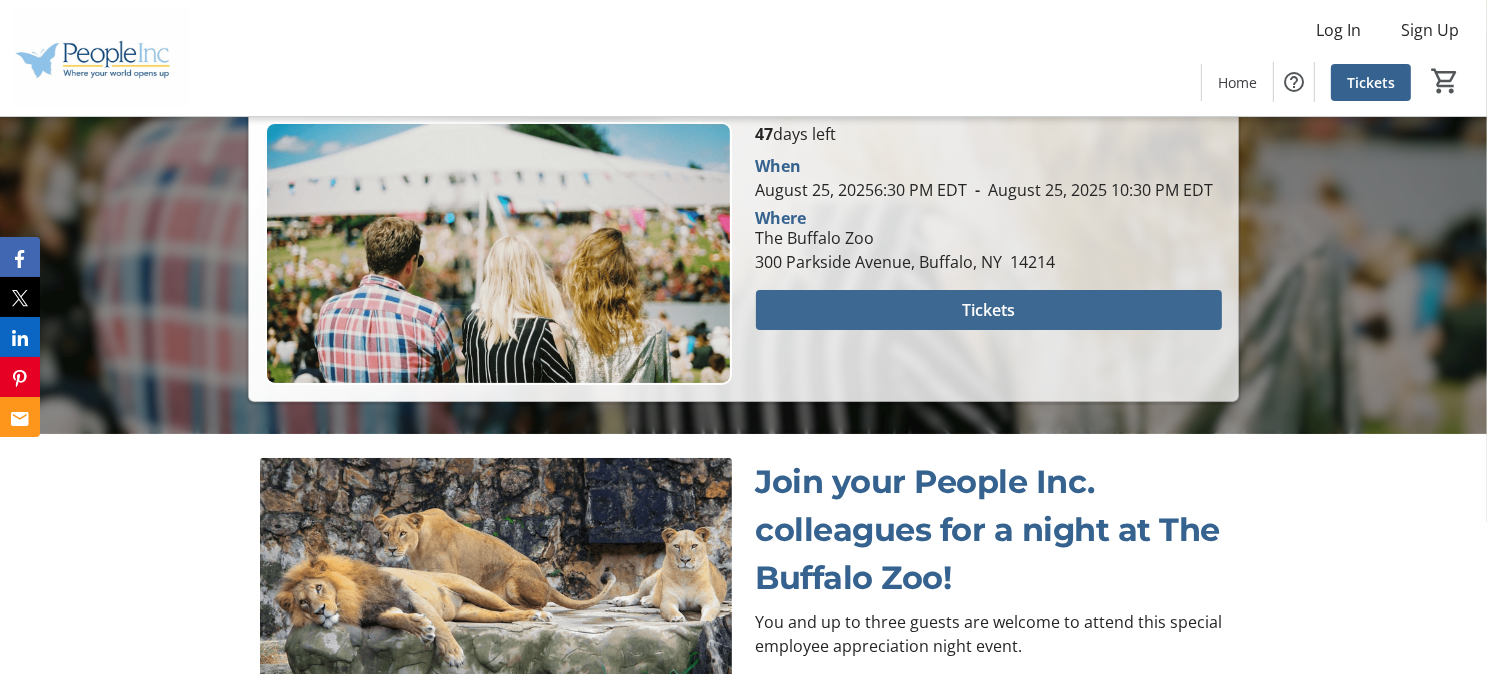 scroll, scrollTop: 0, scrollLeft: 0, axis: both 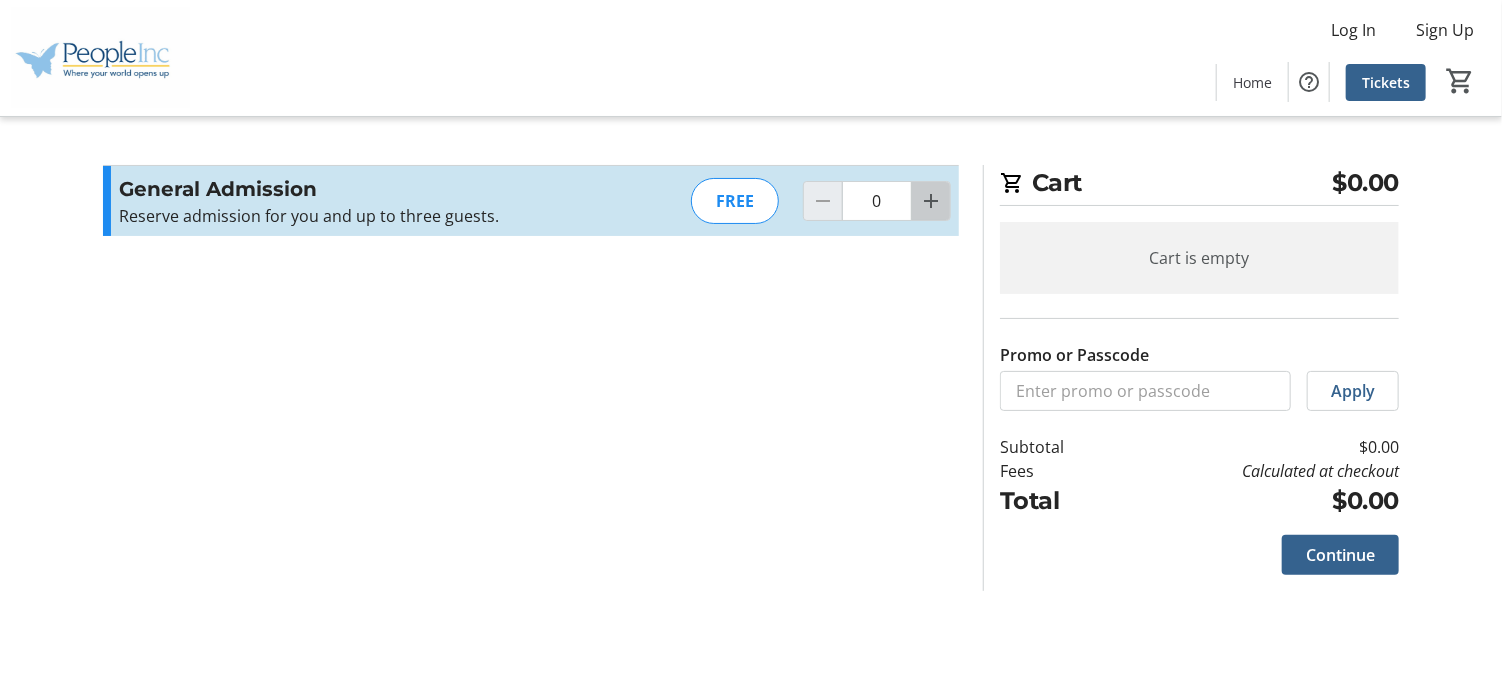 click at bounding box center [931, 201] 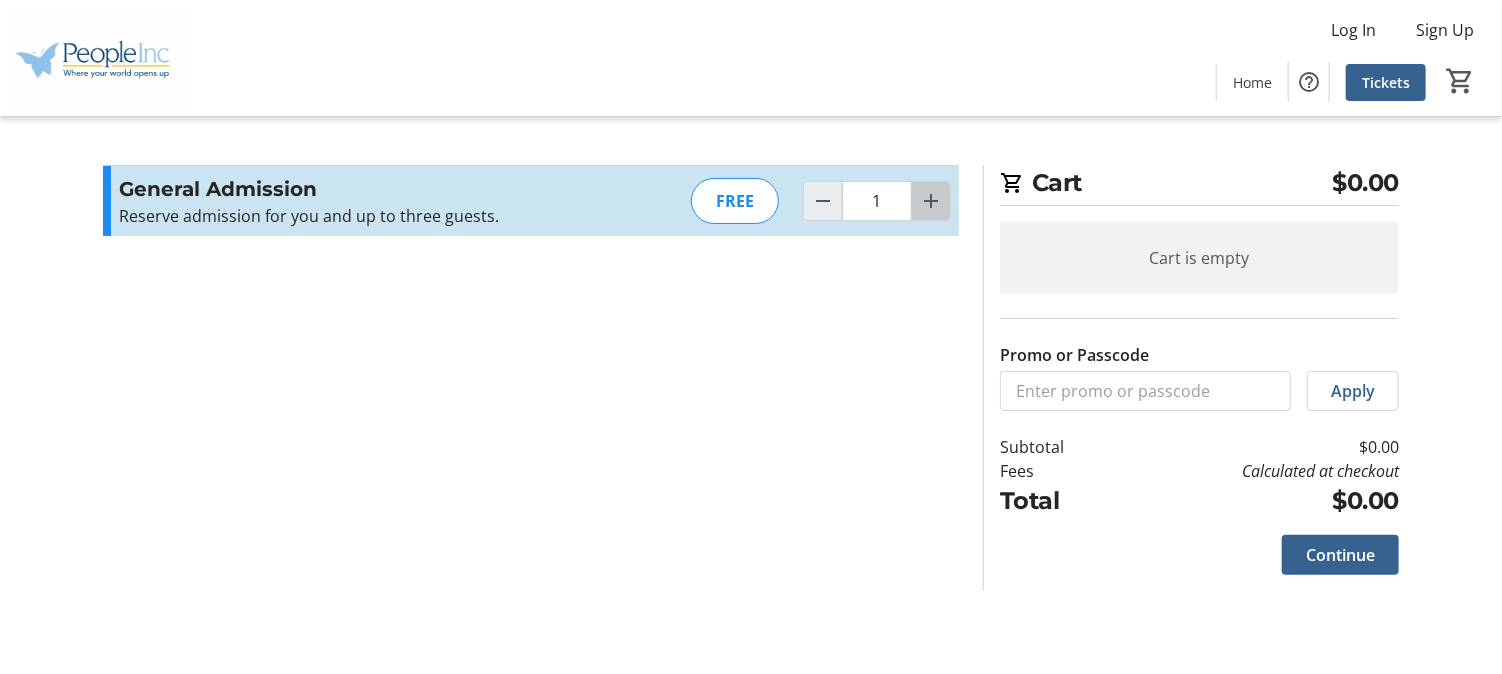 click at bounding box center [931, 201] 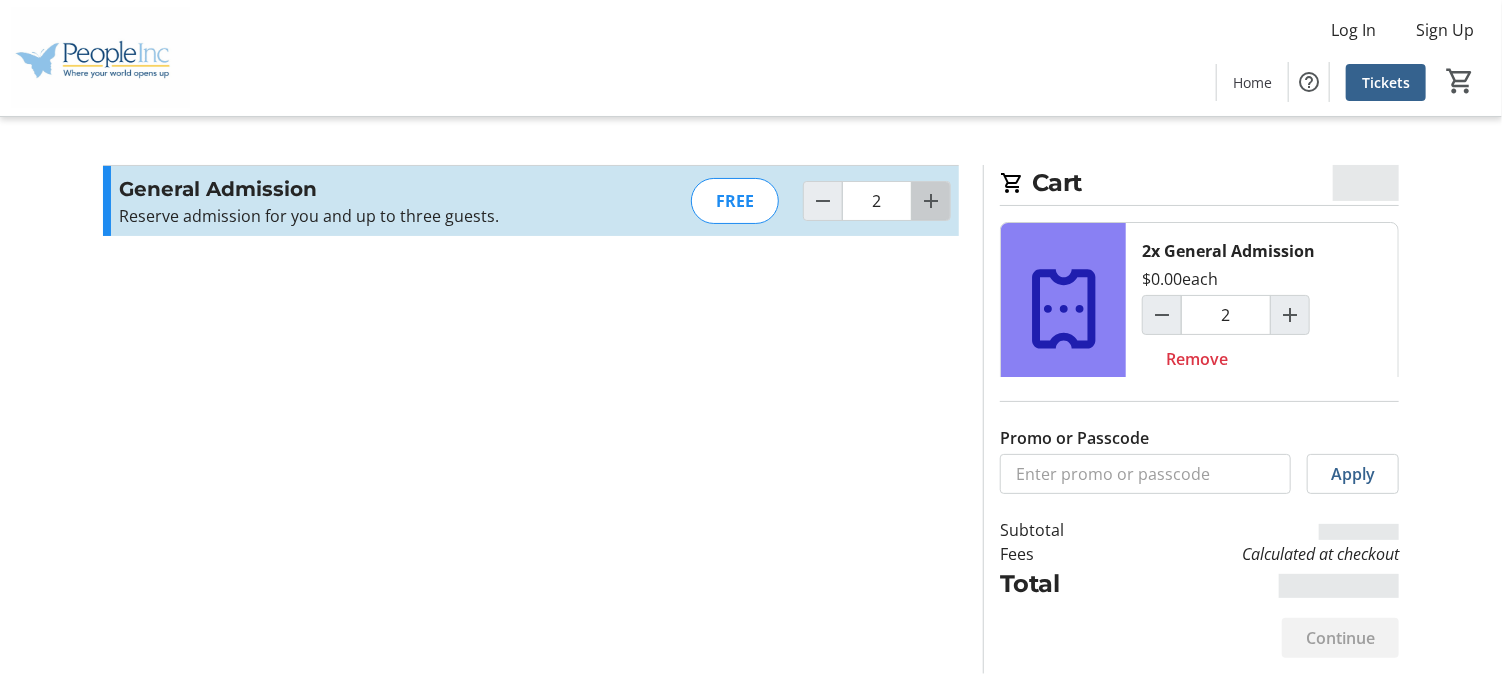click at bounding box center [931, 201] 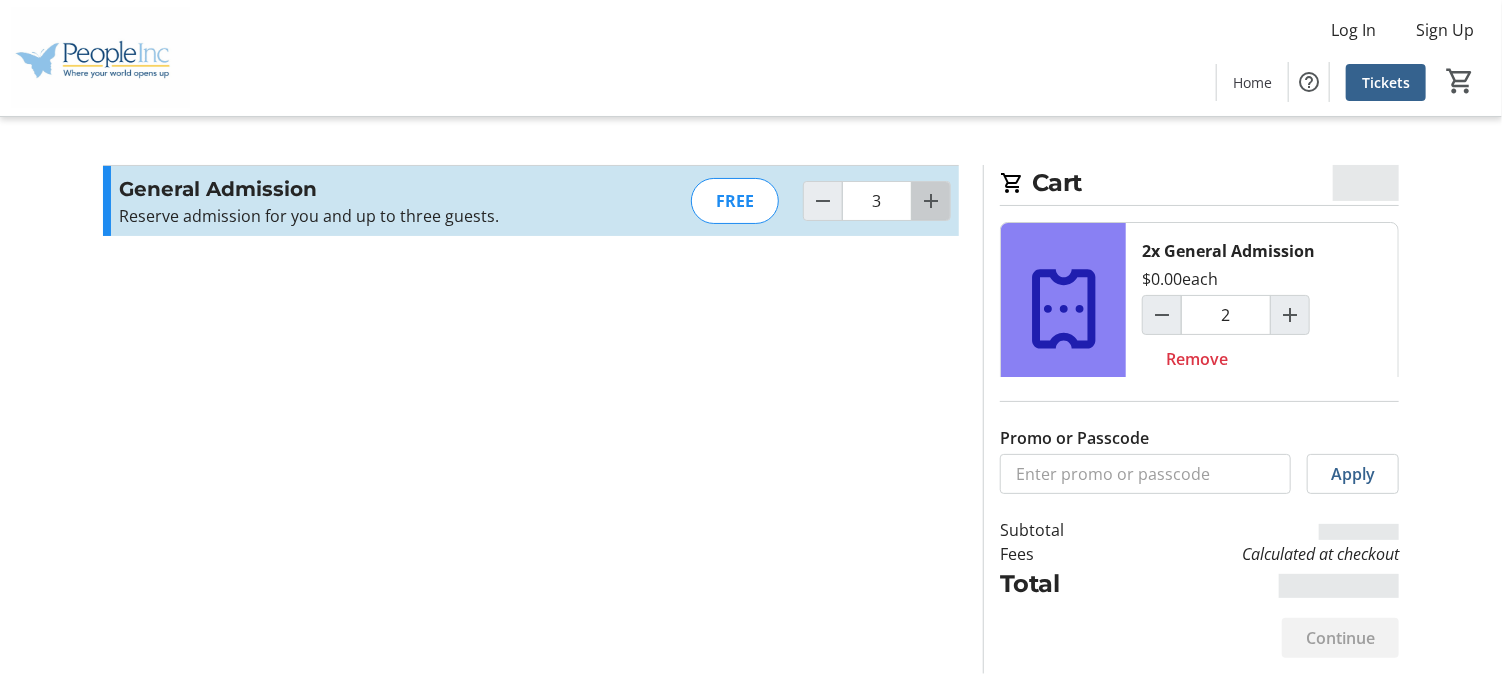click at bounding box center [931, 201] 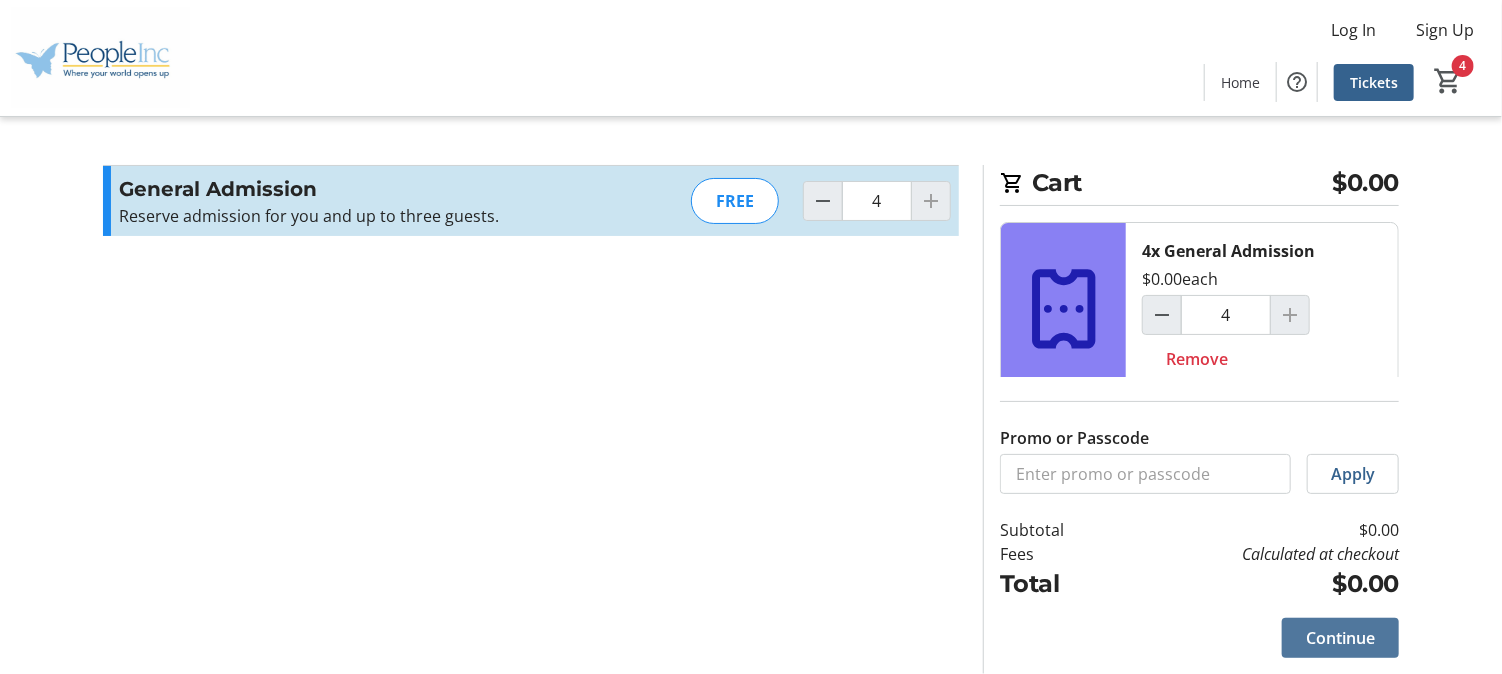 click on "Continue" at bounding box center (1340, 638) 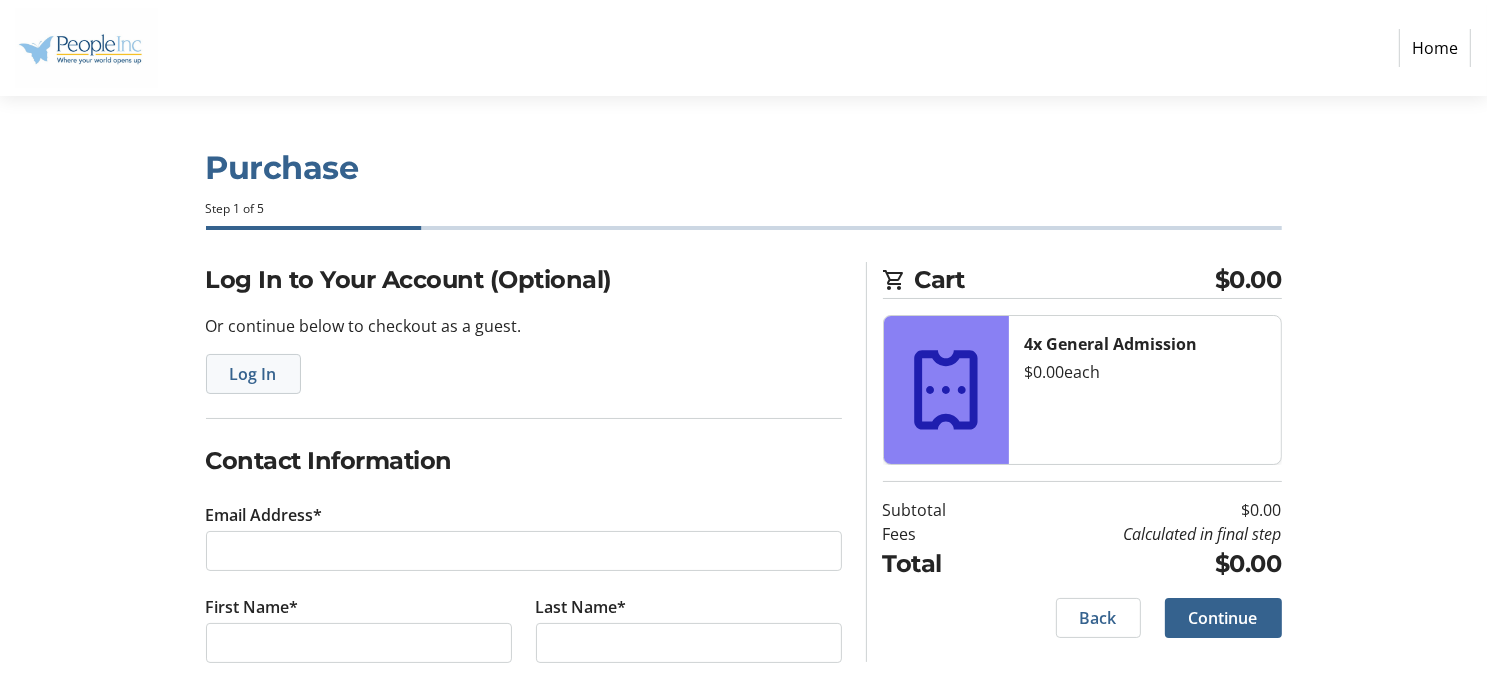 click on "Log In" at bounding box center (253, 374) 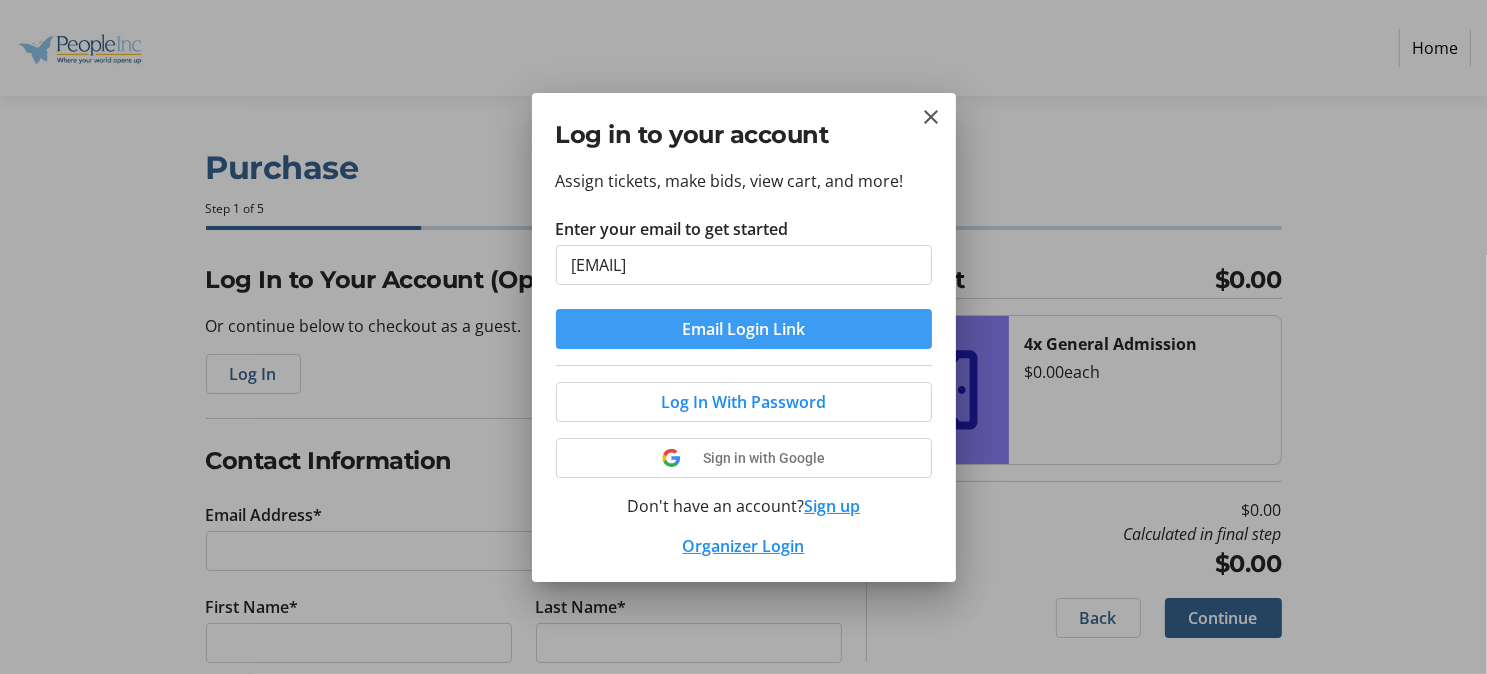 click at bounding box center (744, 329) 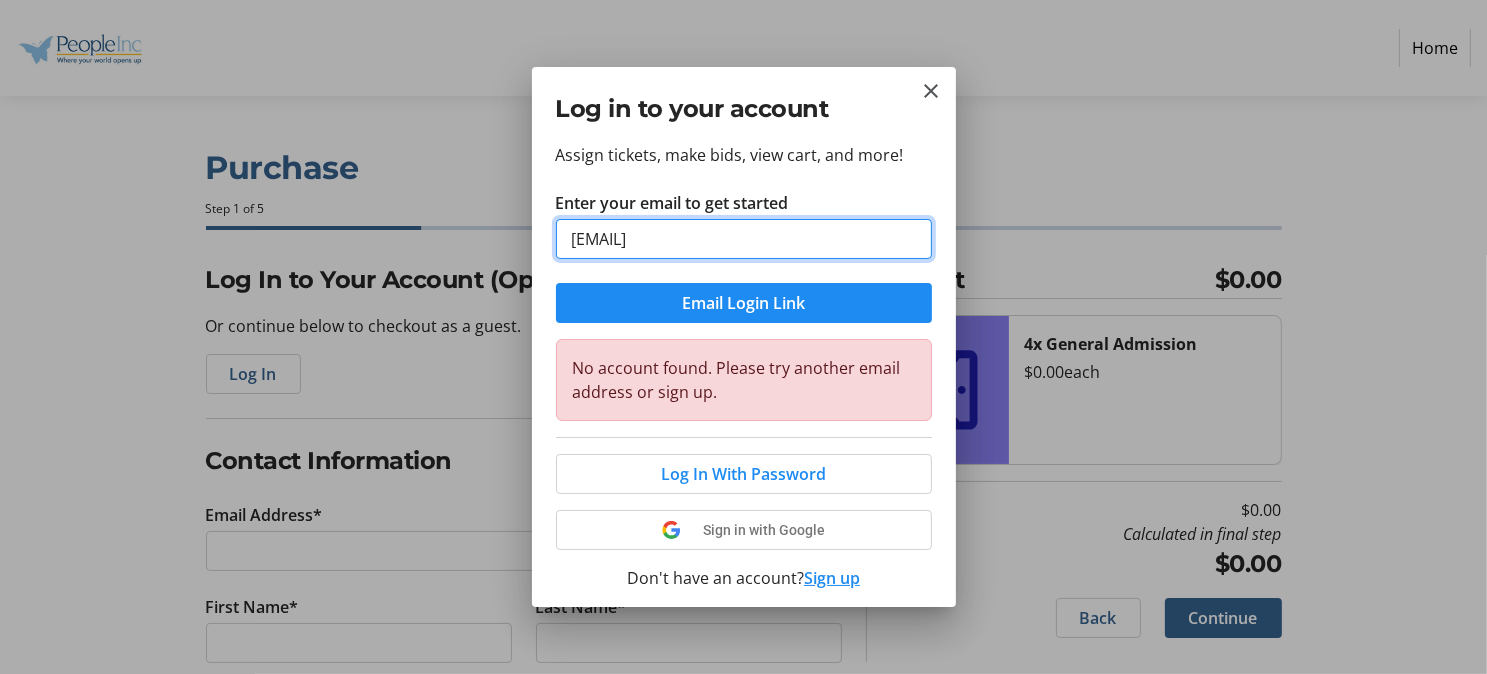 click on "[EMAIL]" at bounding box center (744, 239) 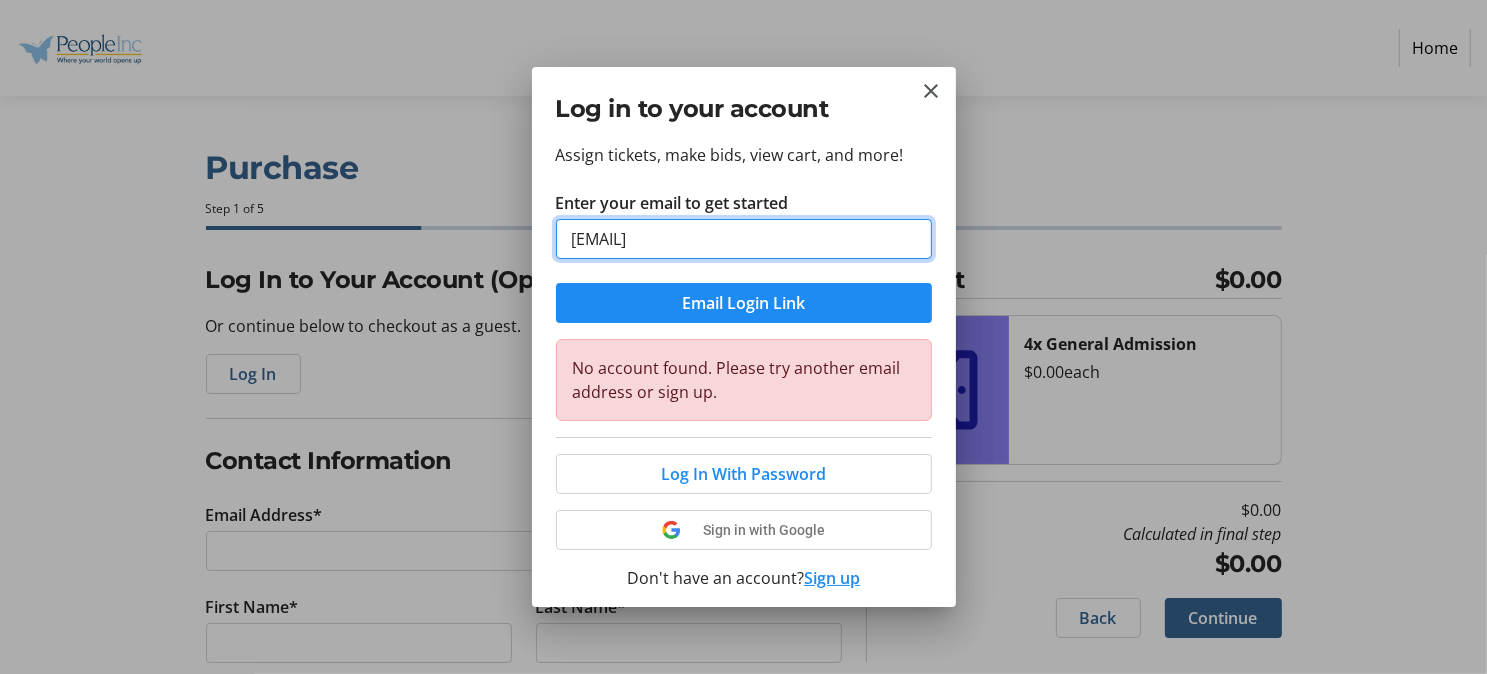 type on "[EMAIL]" 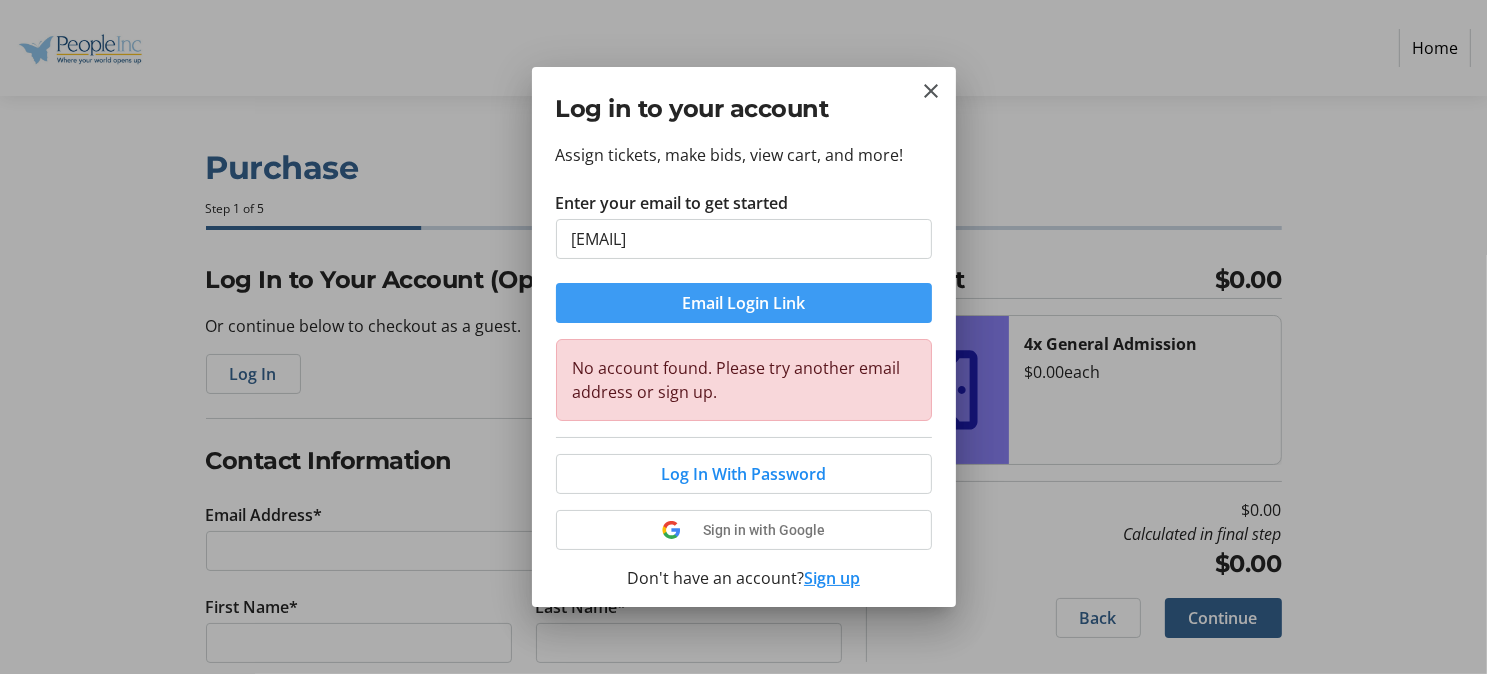 click on "Email Login Link" at bounding box center [743, 303] 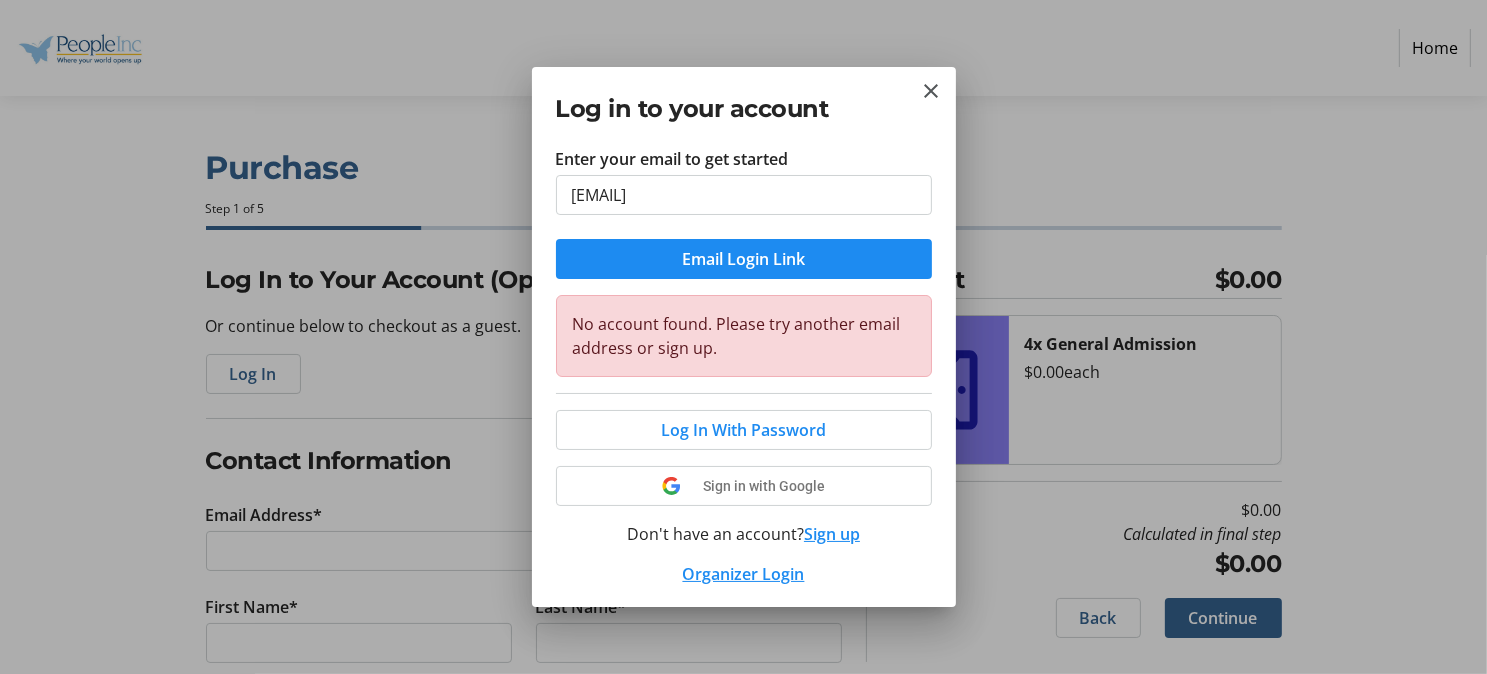 scroll, scrollTop: 45, scrollLeft: 0, axis: vertical 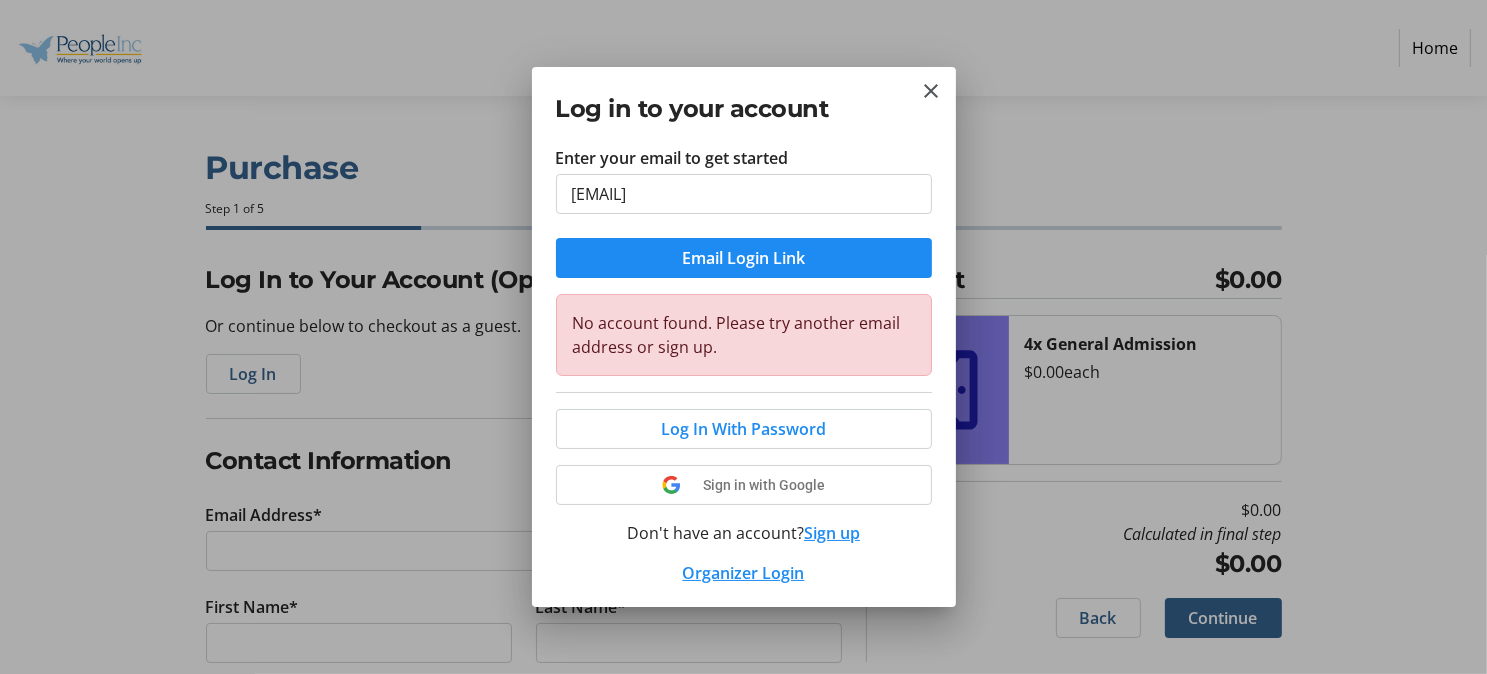 click on "Sign up" at bounding box center (832, 533) 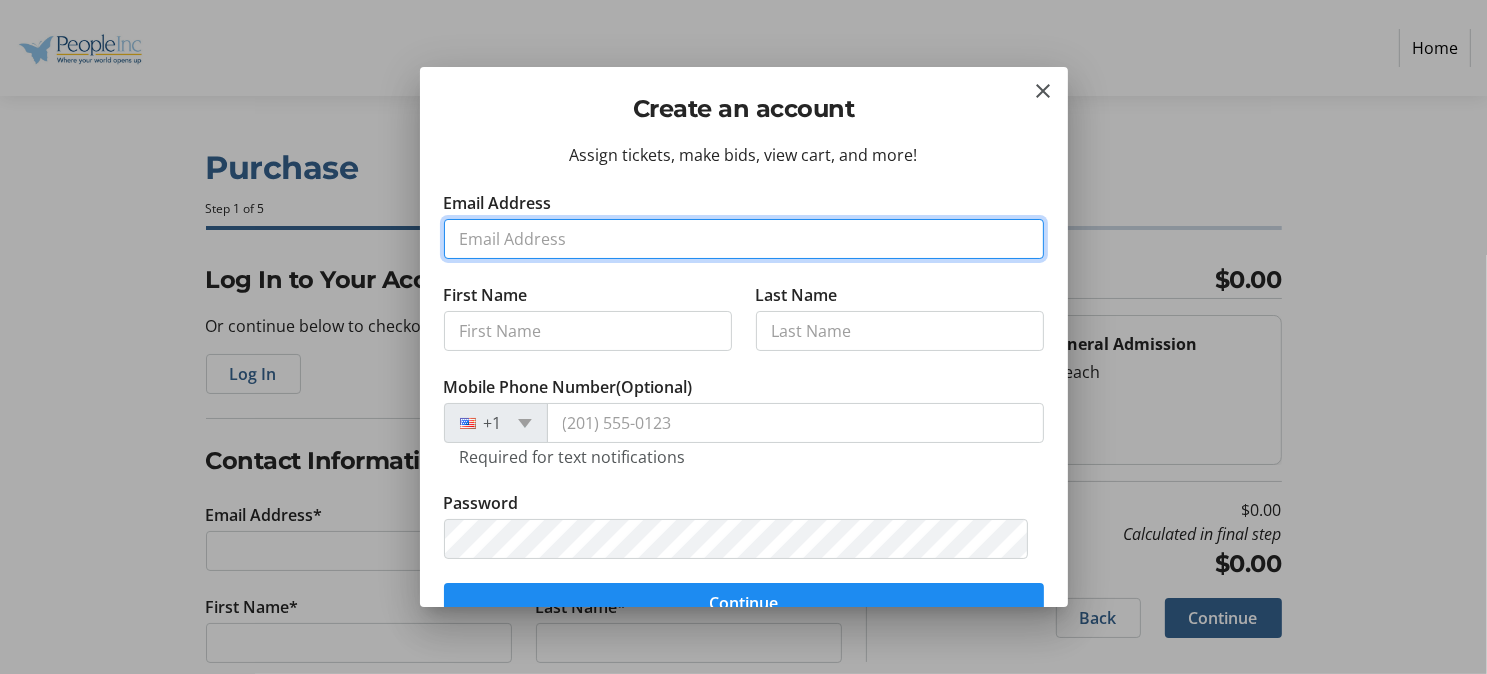 click on "Email Address" at bounding box center (744, 239) 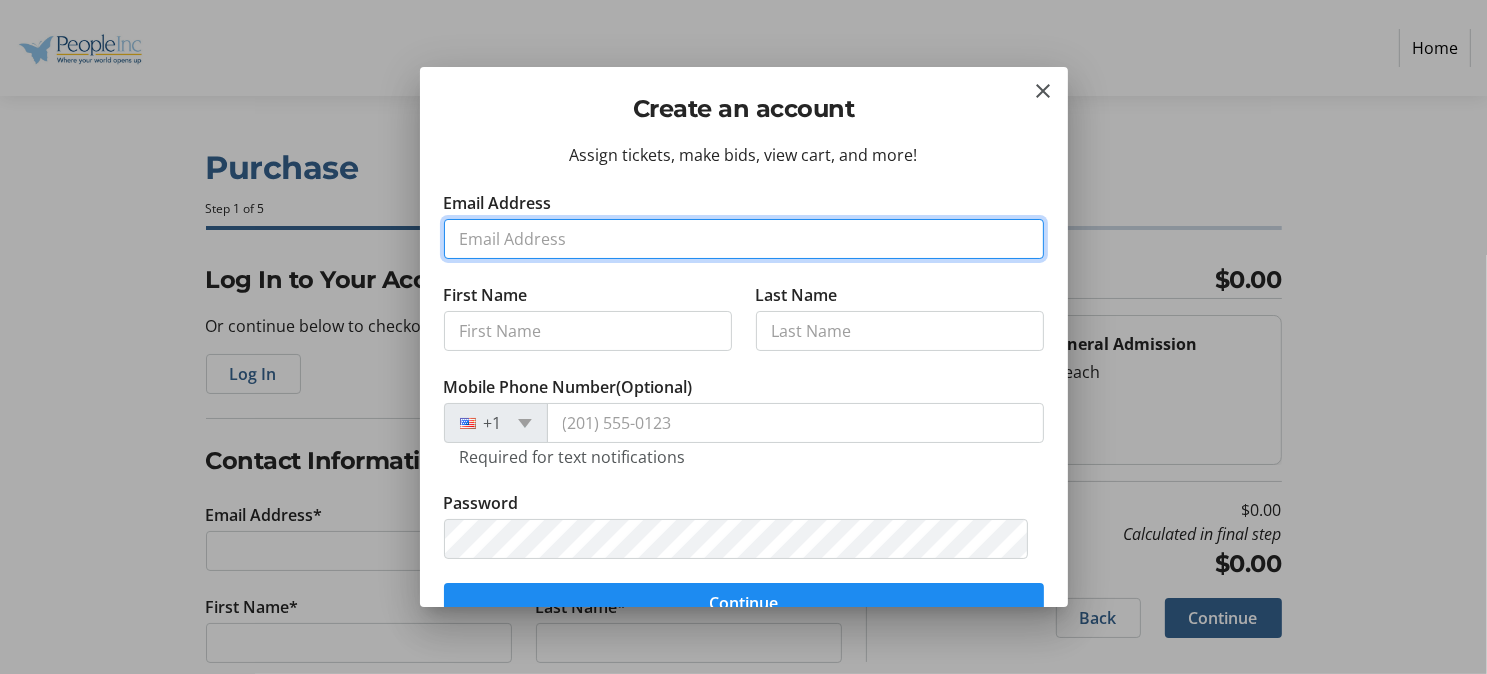 type on "[EMAIL]" 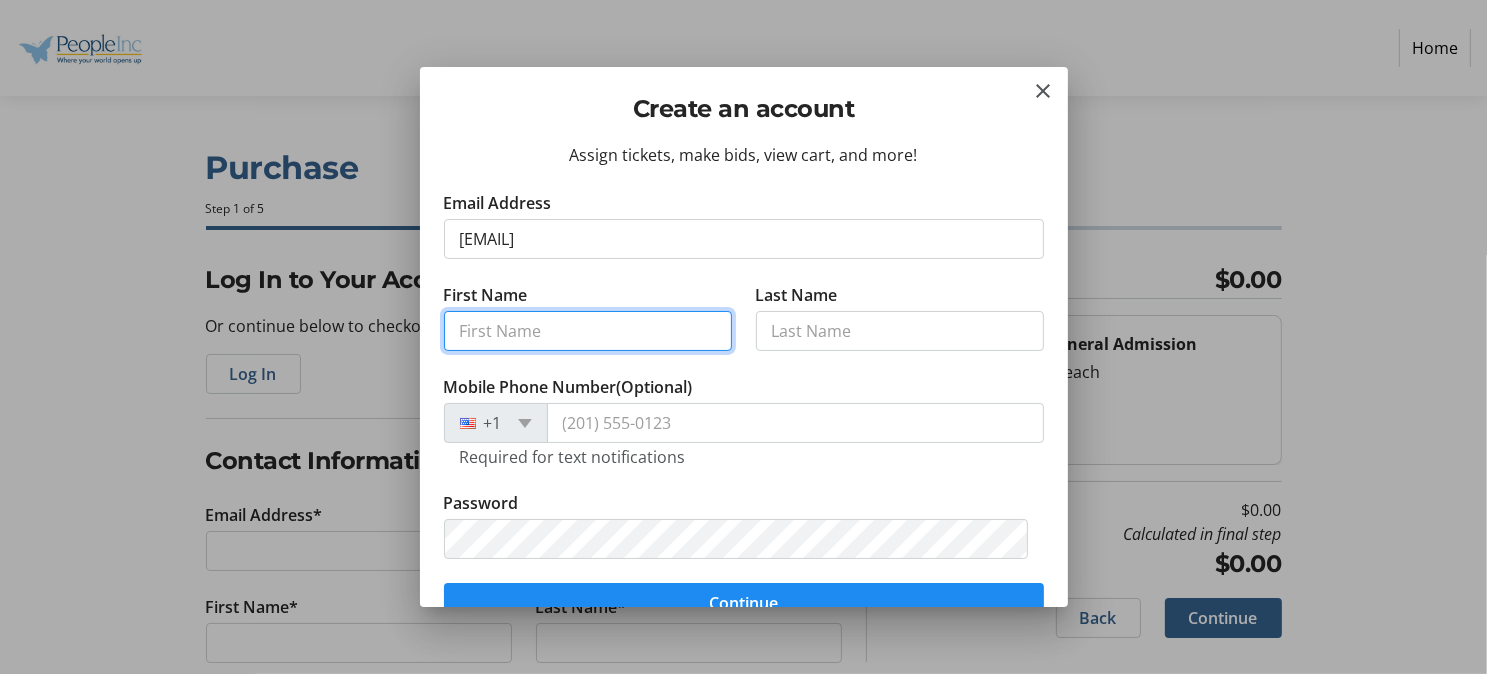 type on "[NAME]" 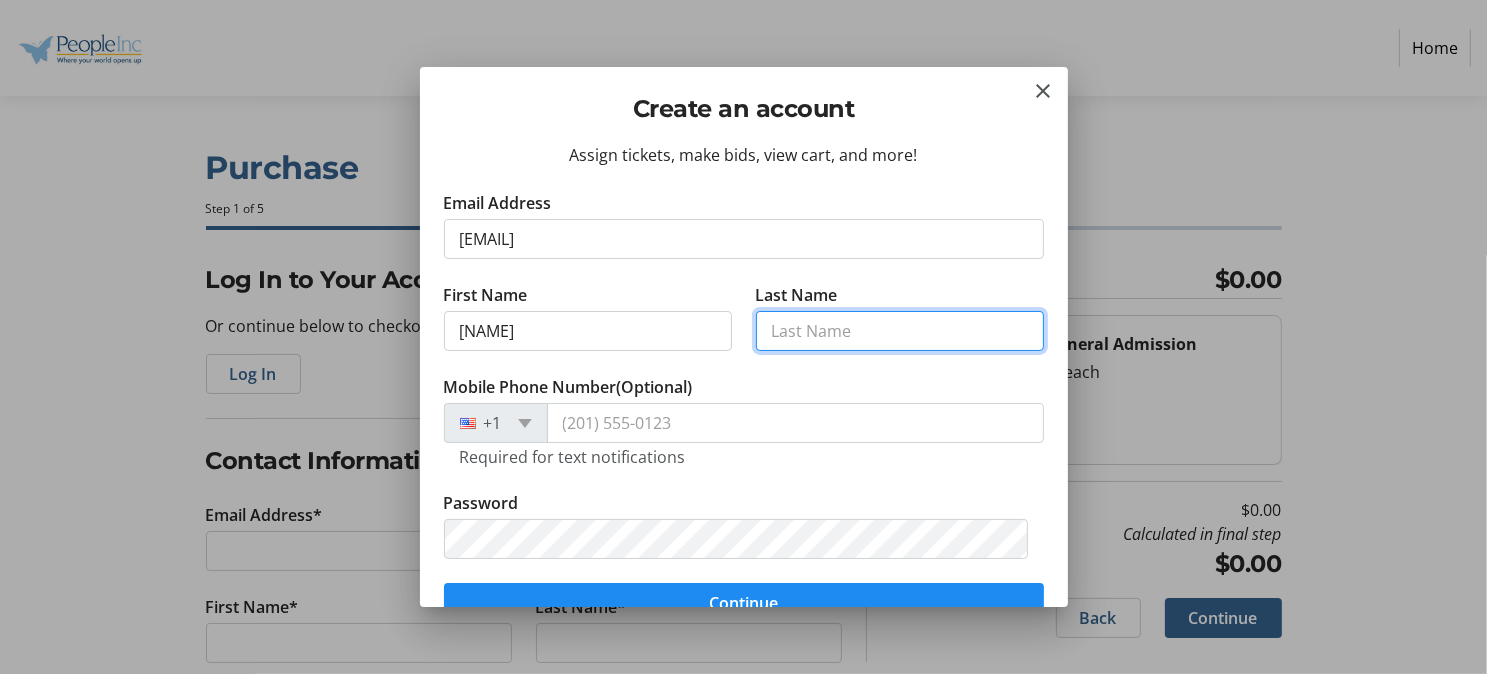 type on "[LAST]" 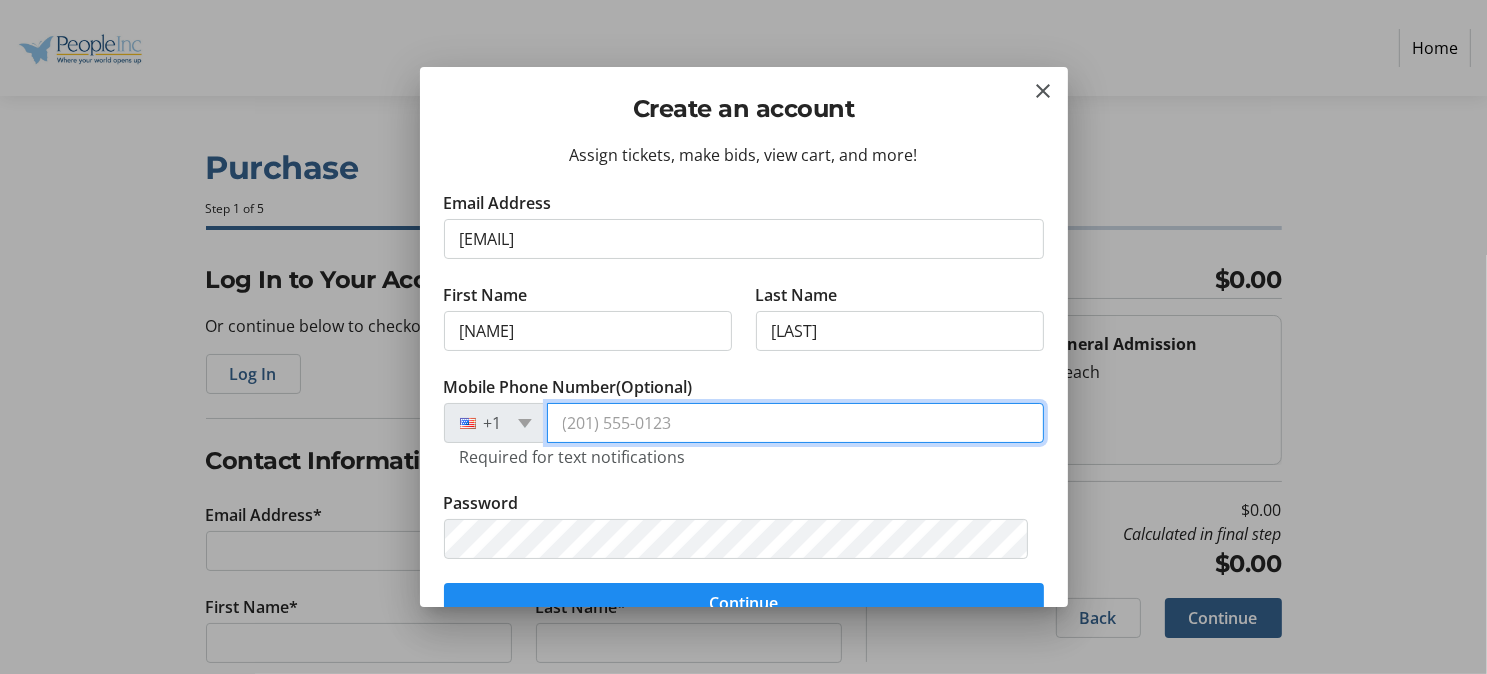 type on "[PHONE]" 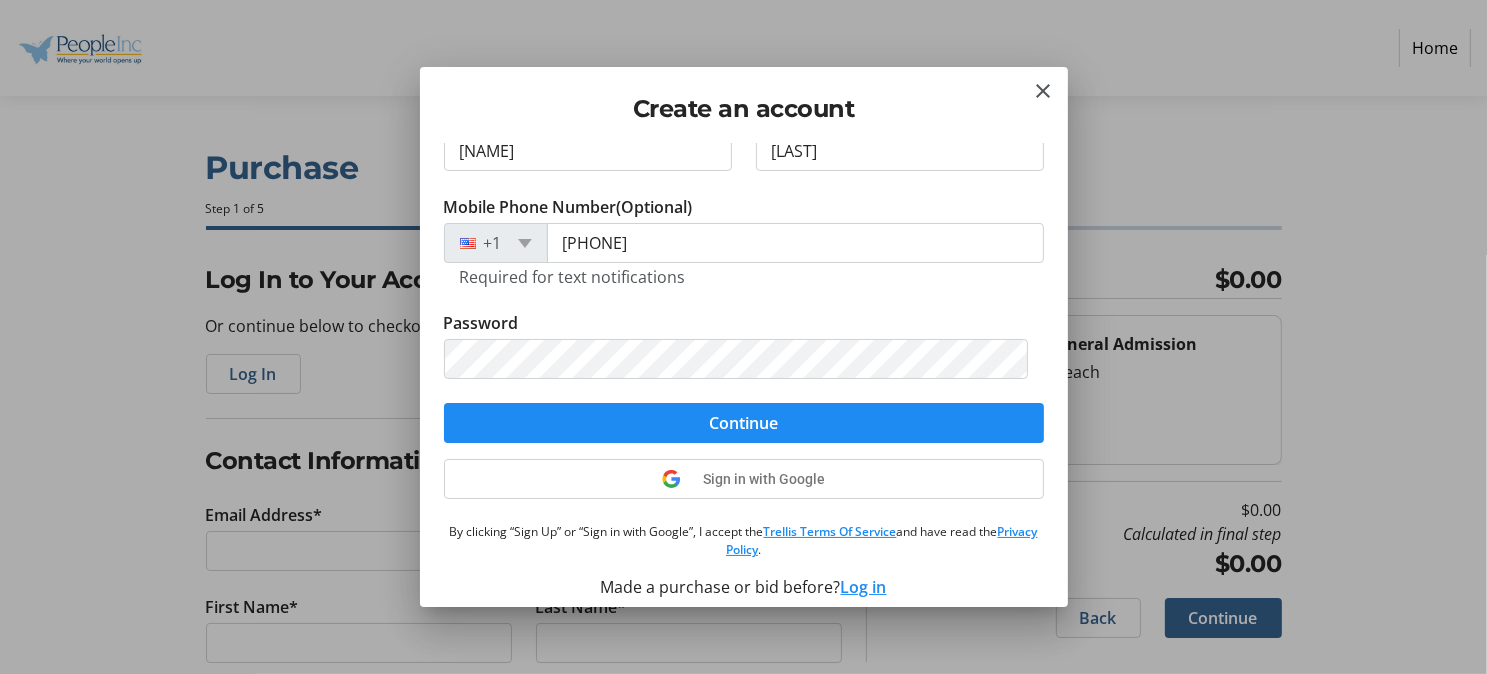 scroll, scrollTop: 194, scrollLeft: 0, axis: vertical 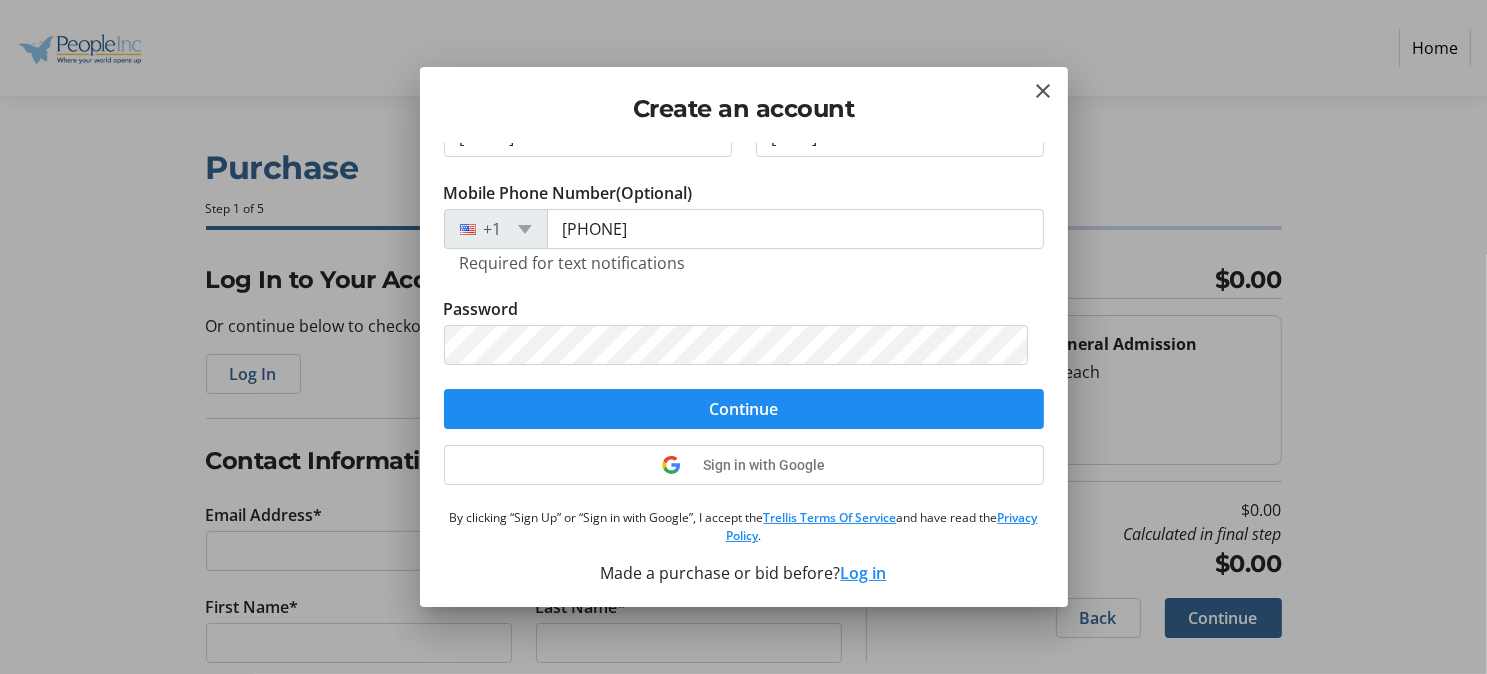 click on "Password" at bounding box center (744, 343) 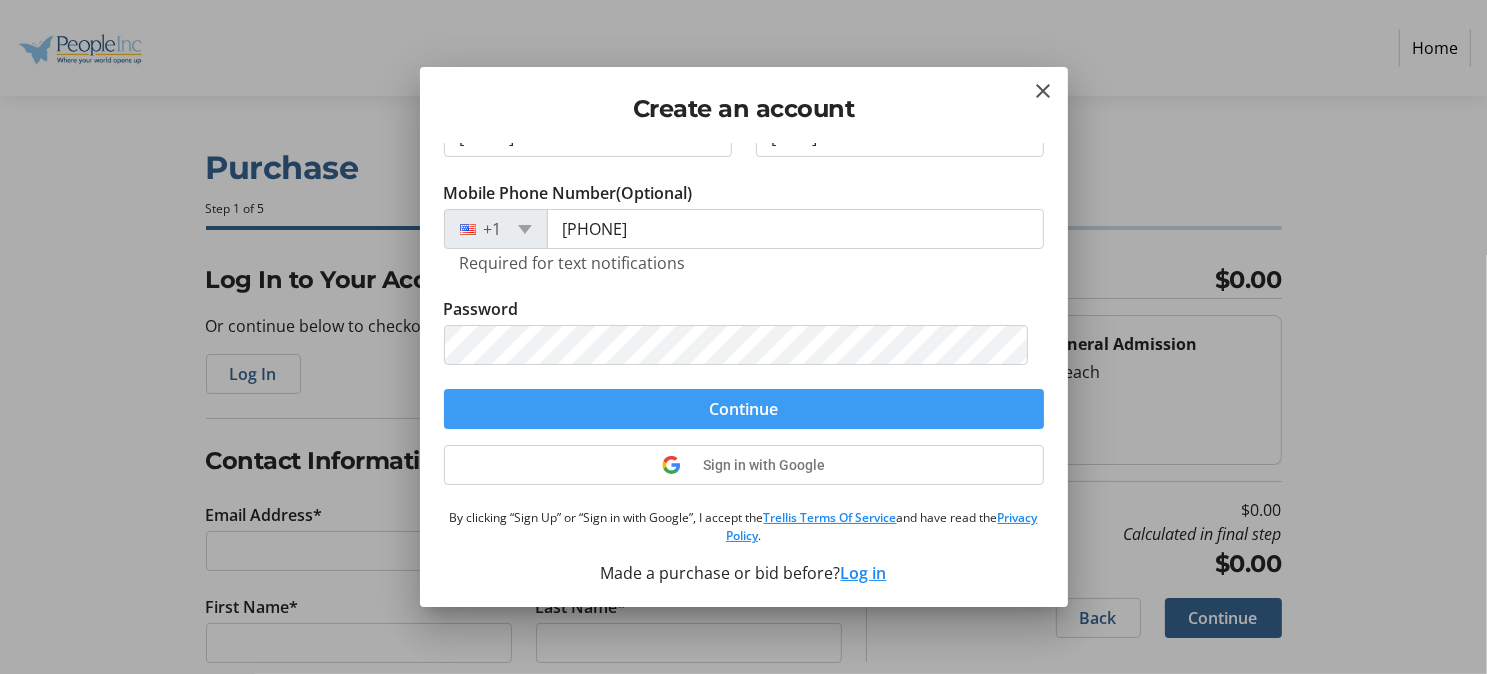 click at bounding box center (744, 409) 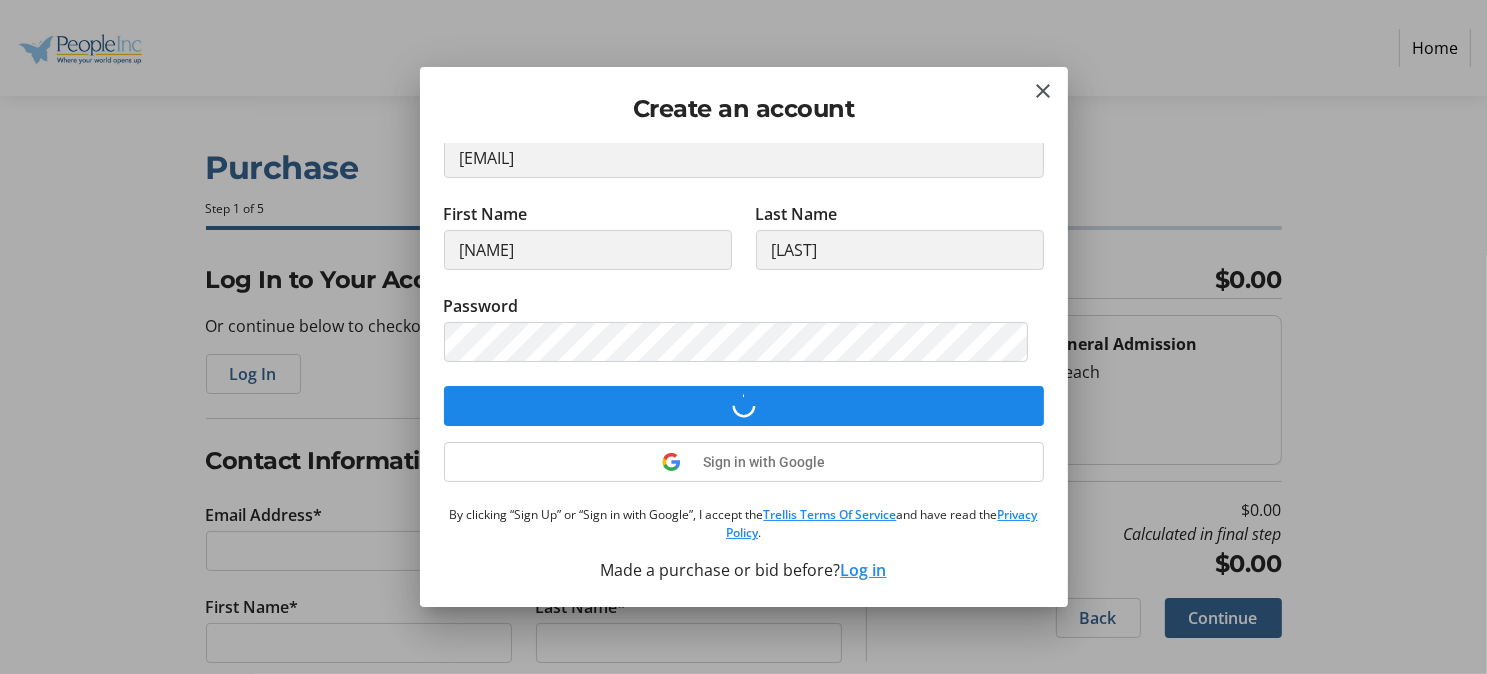 scroll, scrollTop: 79, scrollLeft: 0, axis: vertical 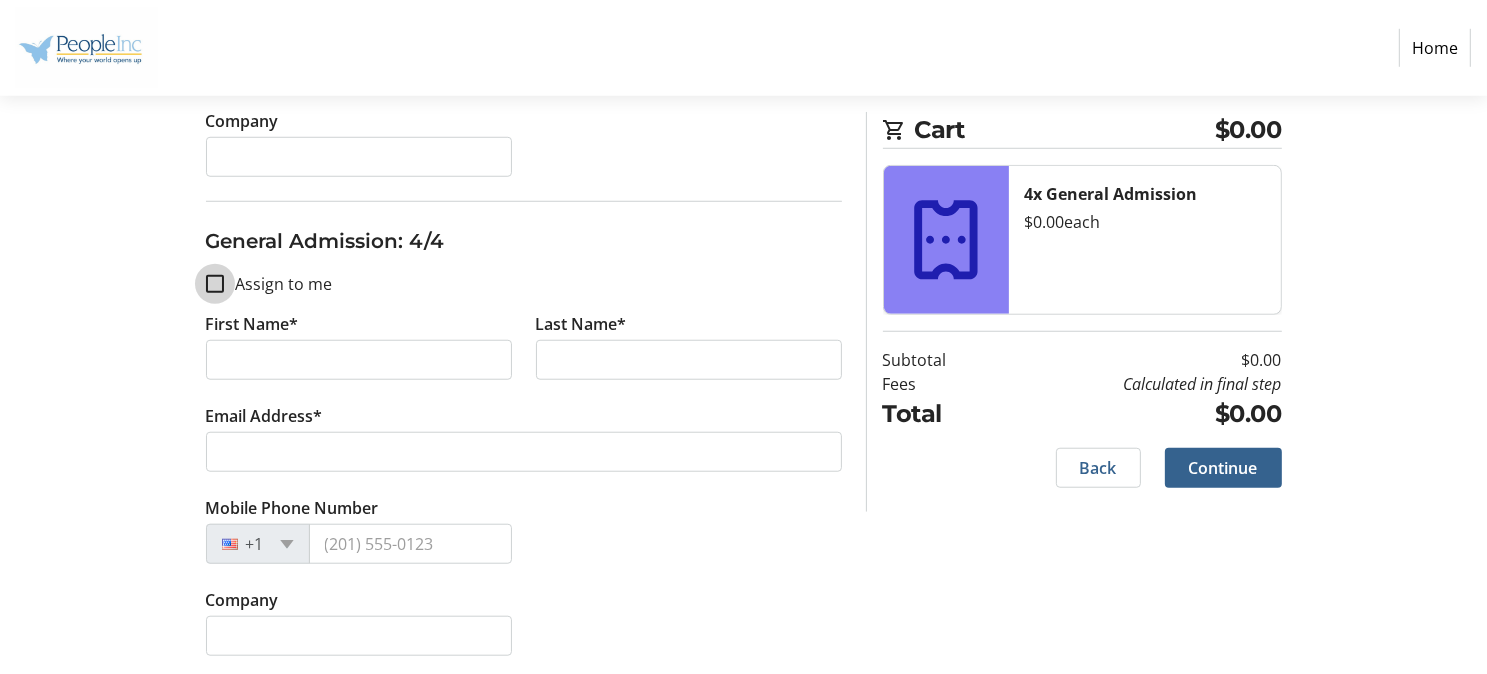click on "Assign to me" at bounding box center [215, 284] 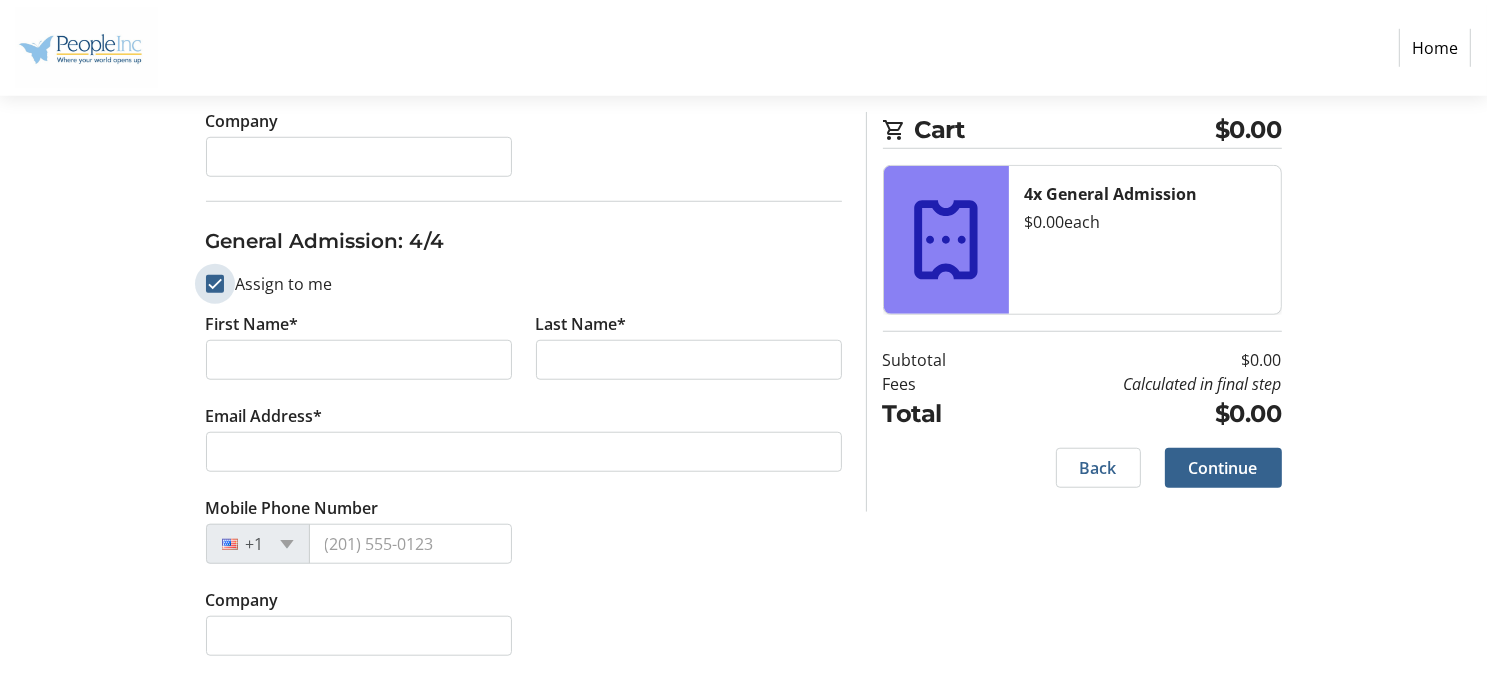 checkbox on "true" 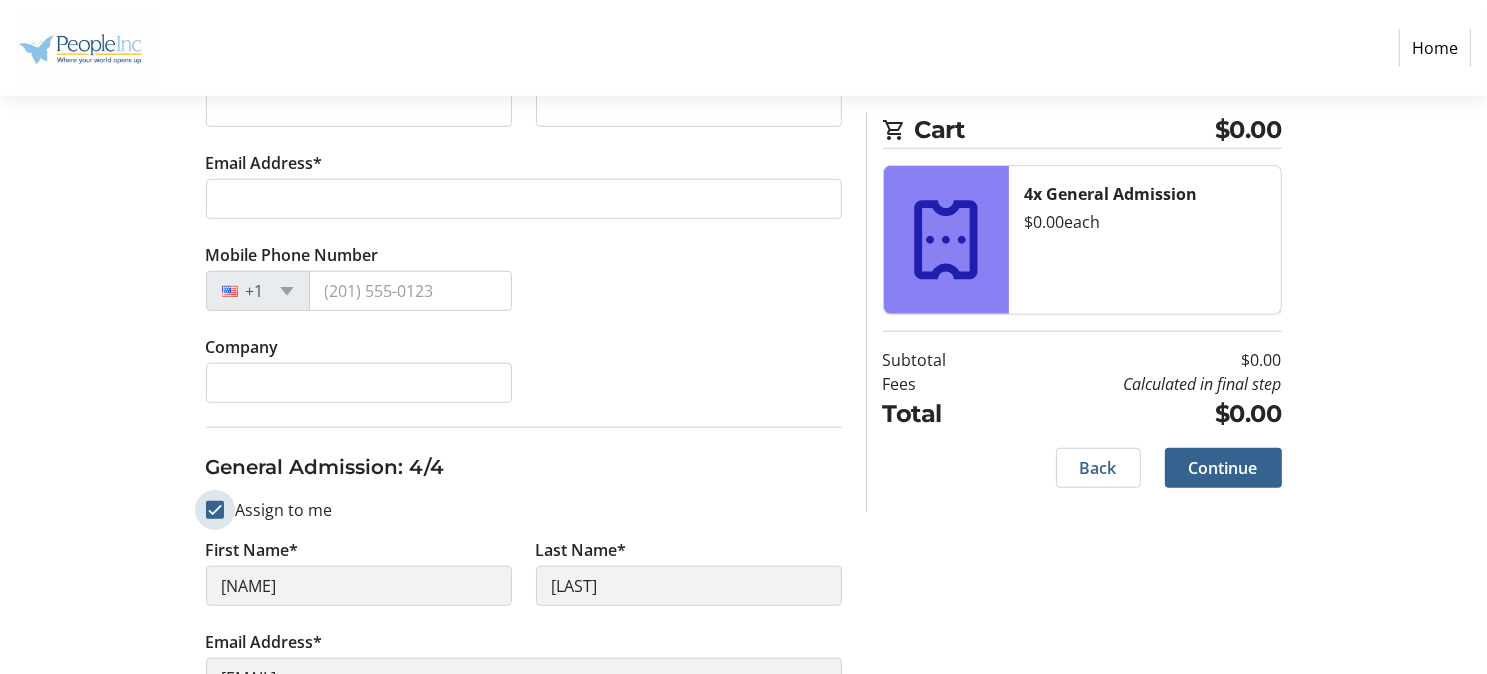 scroll, scrollTop: 1278, scrollLeft: 0, axis: vertical 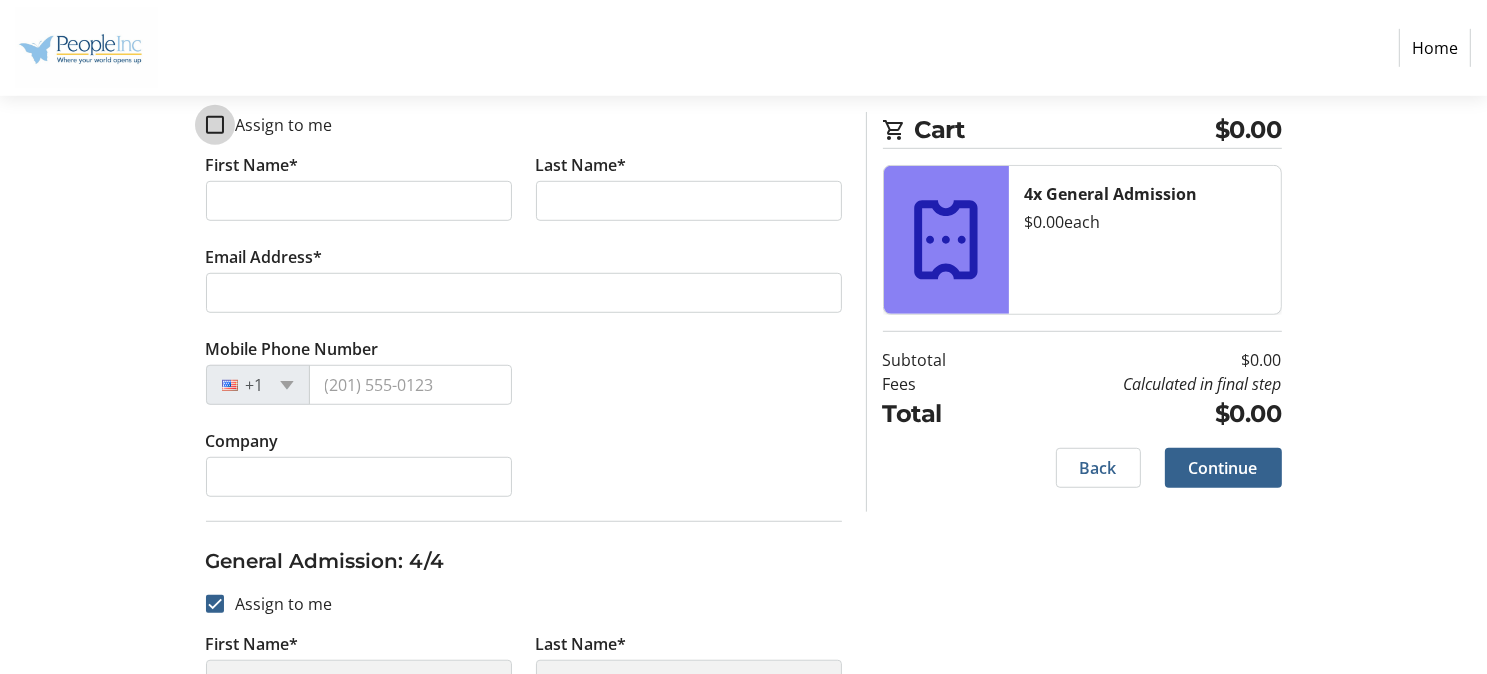 click on "Assign to me" at bounding box center [215, 125] 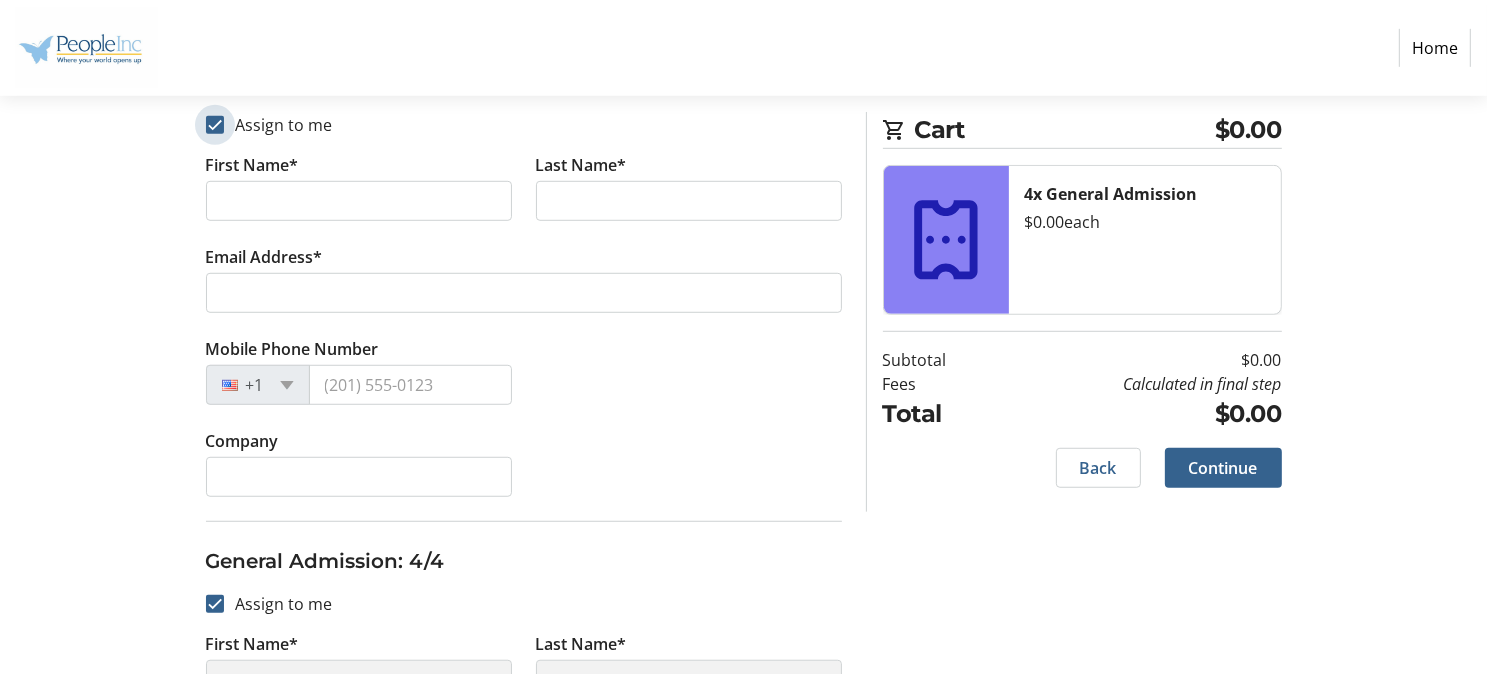 checkbox on "true" 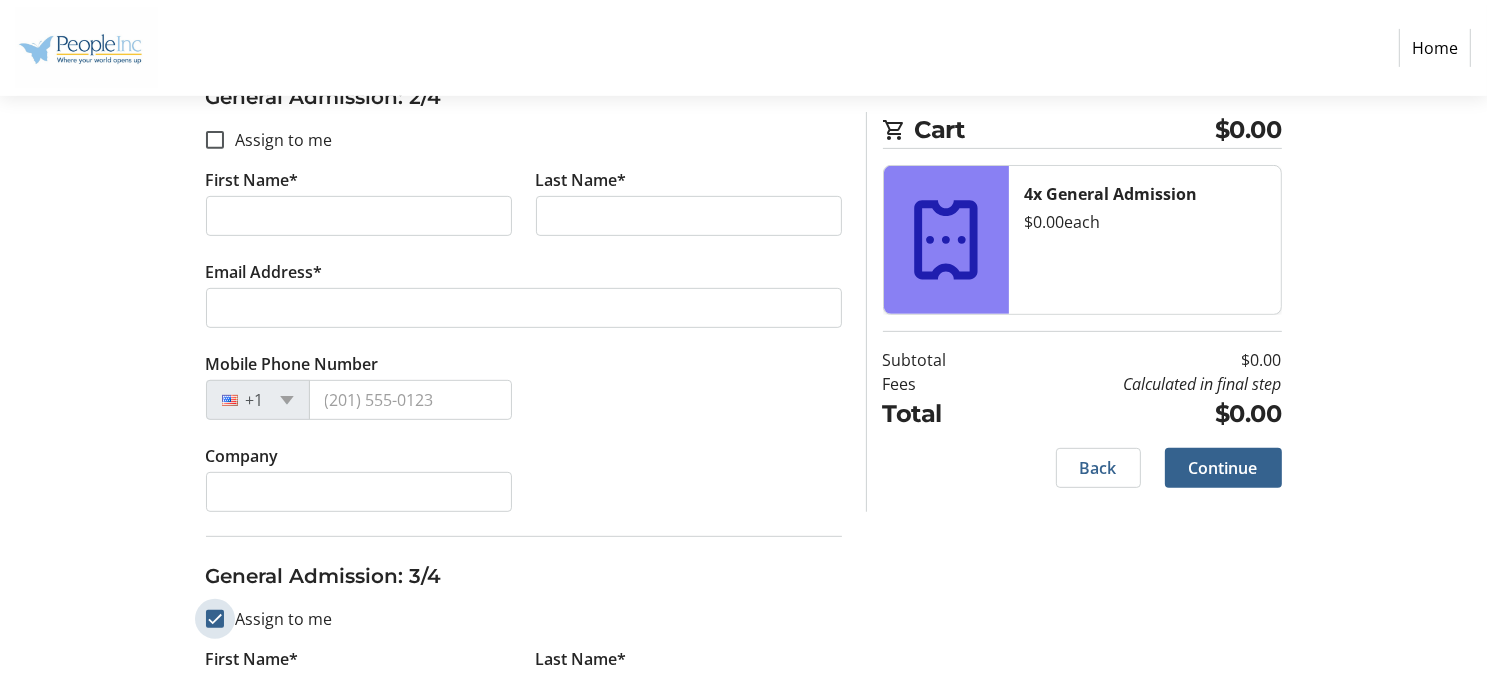 scroll, scrollTop: 718, scrollLeft: 0, axis: vertical 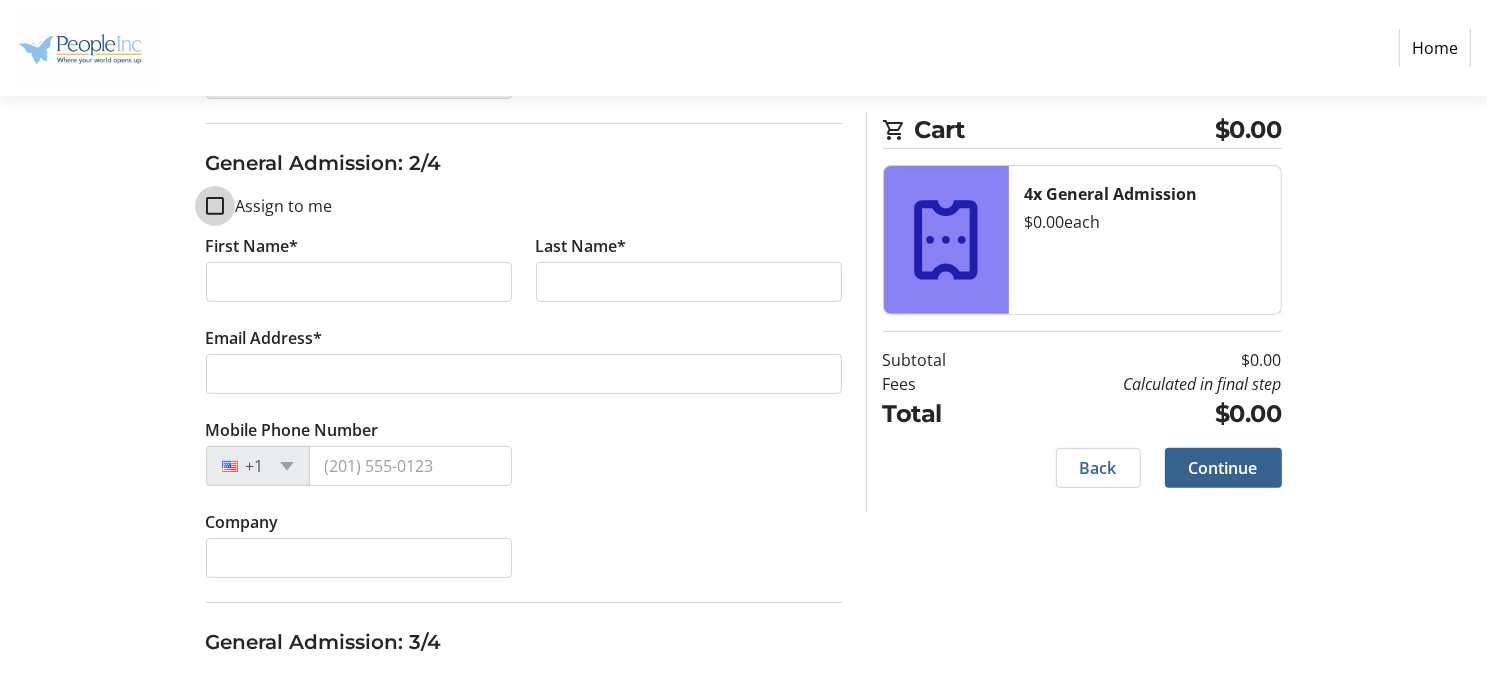 click on "Assign to me" at bounding box center [215, 206] 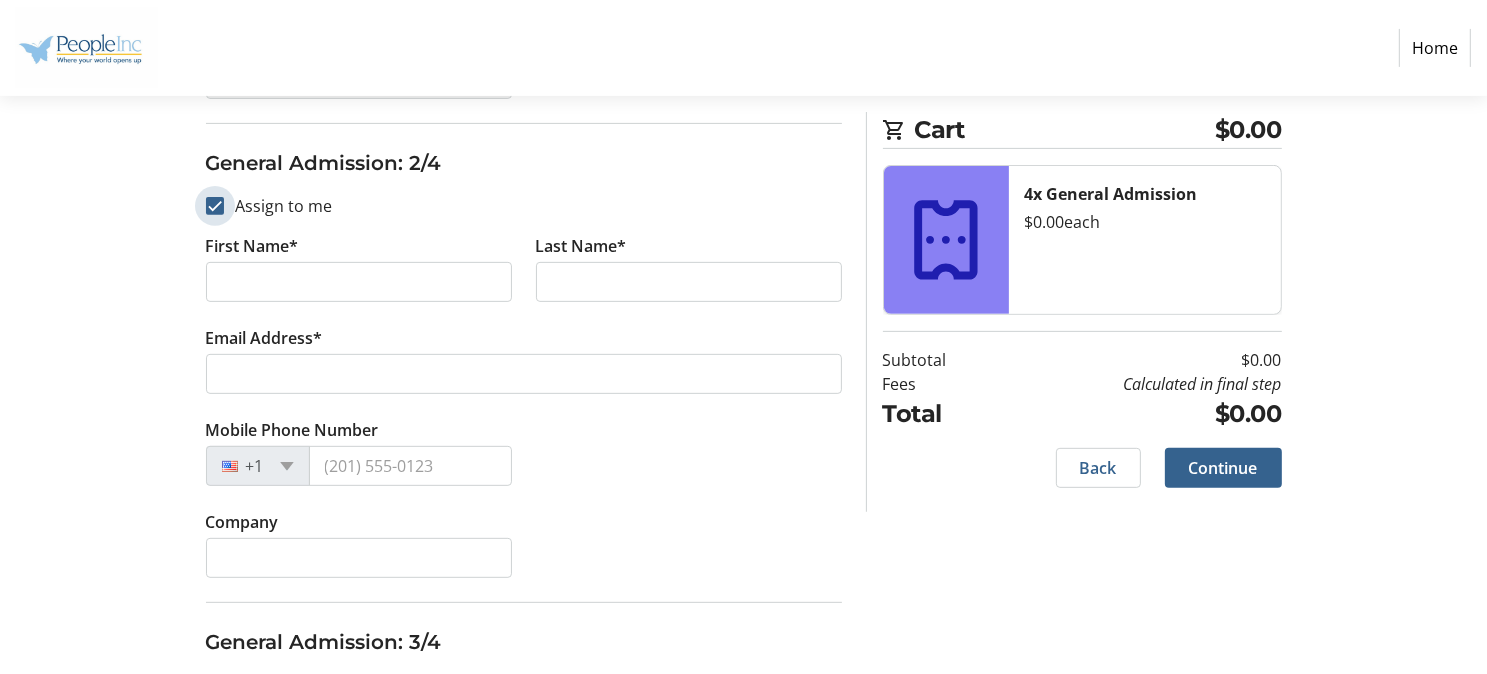 checkbox on "true" 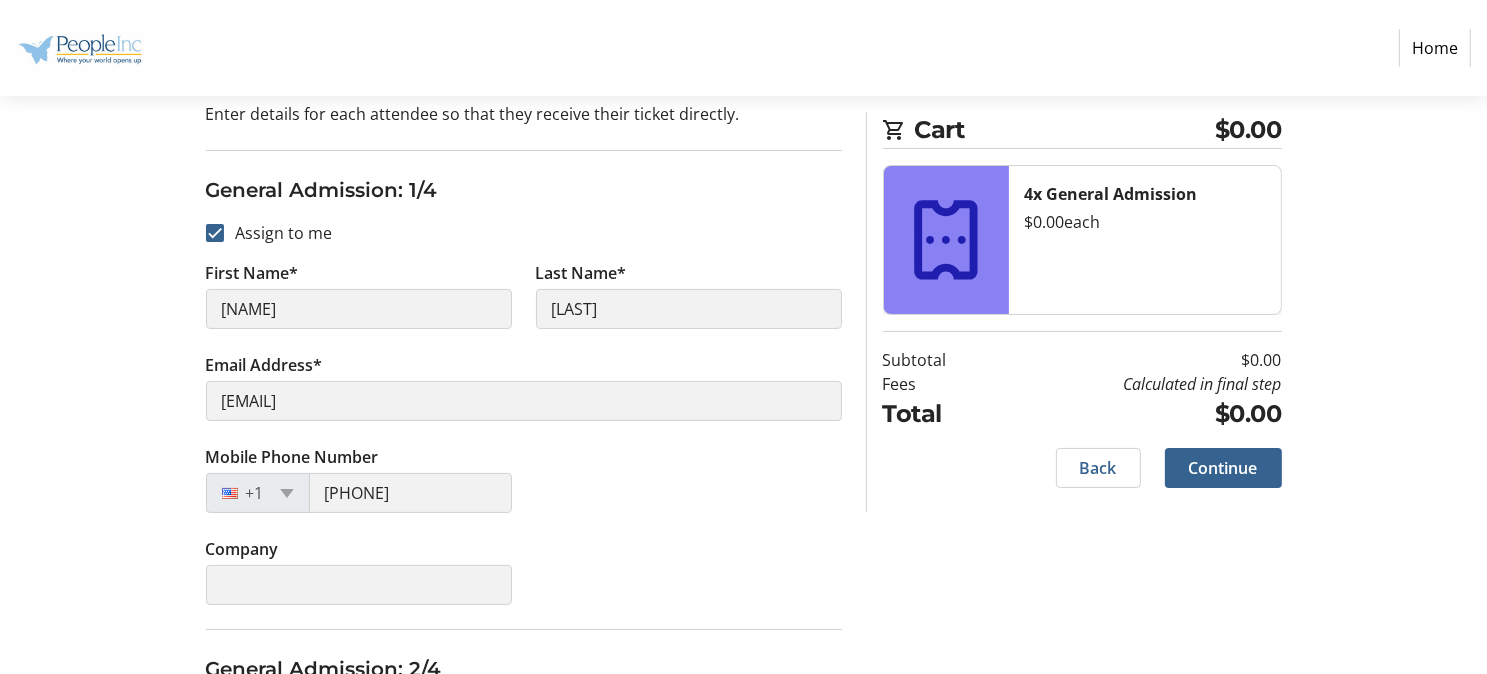 scroll, scrollTop: 132, scrollLeft: 0, axis: vertical 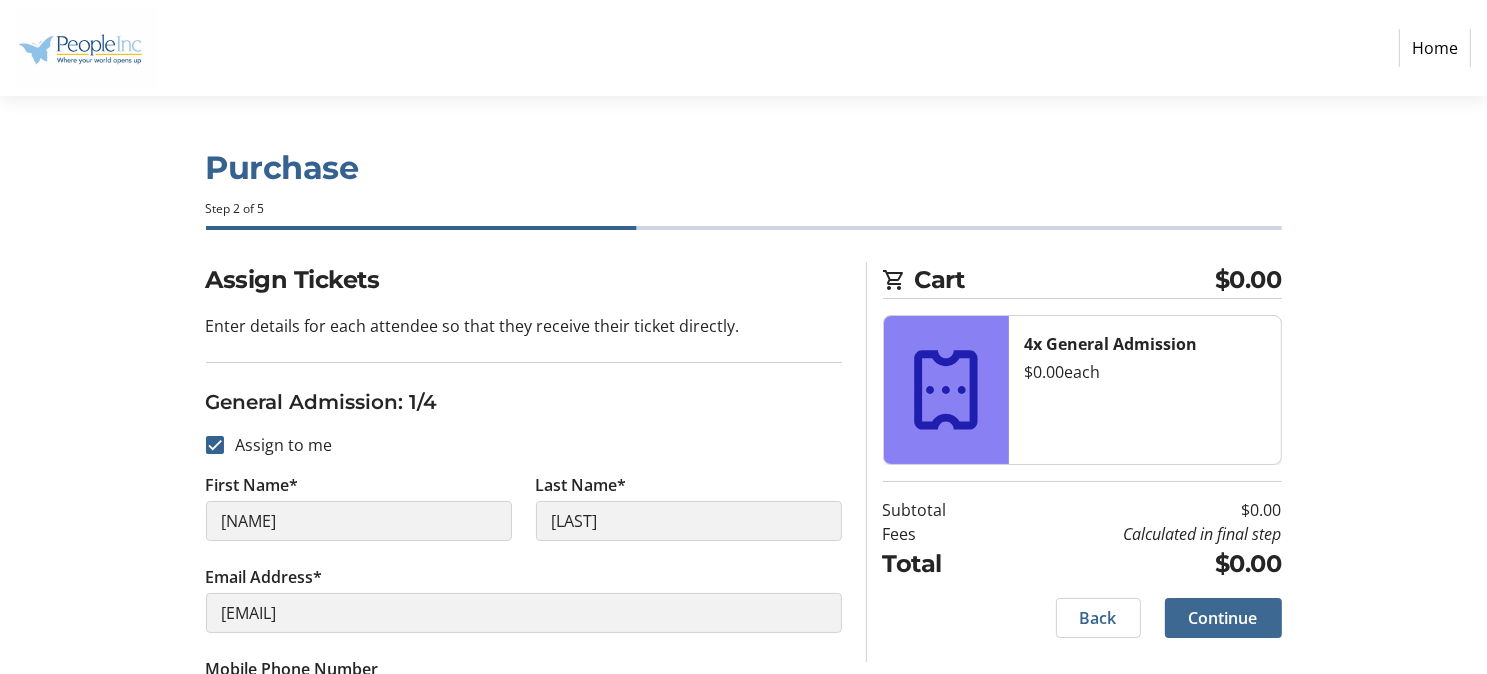 click on "Continue" at bounding box center (1223, 618) 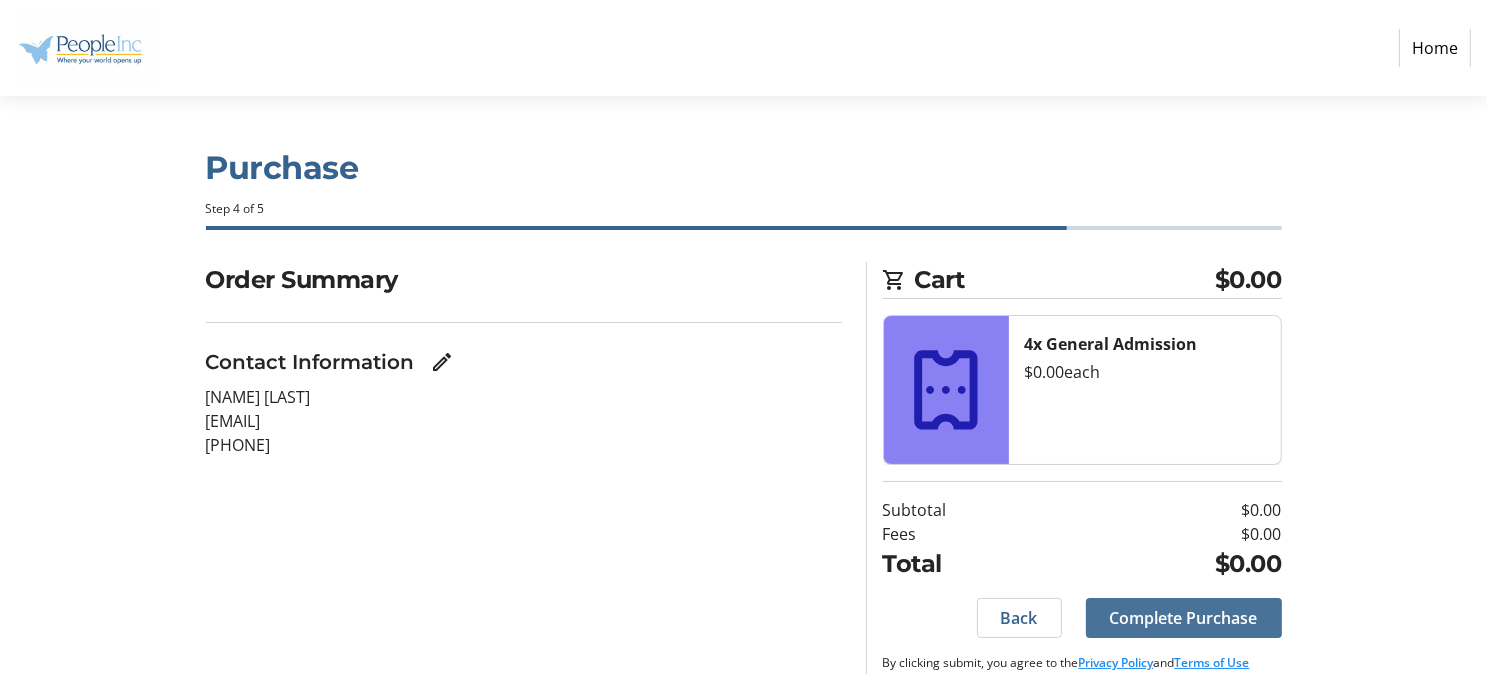 click on "Complete Purchase" at bounding box center [1184, 618] 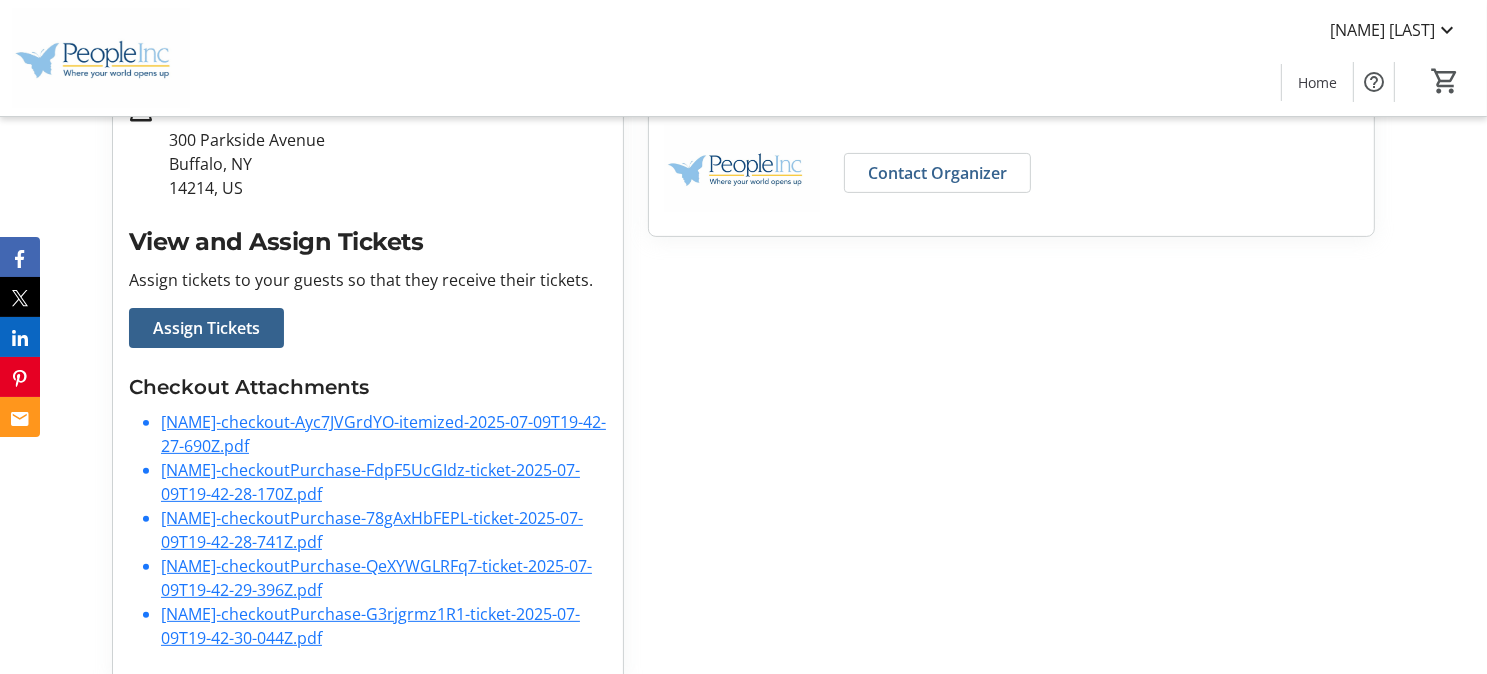scroll, scrollTop: 532, scrollLeft: 0, axis: vertical 